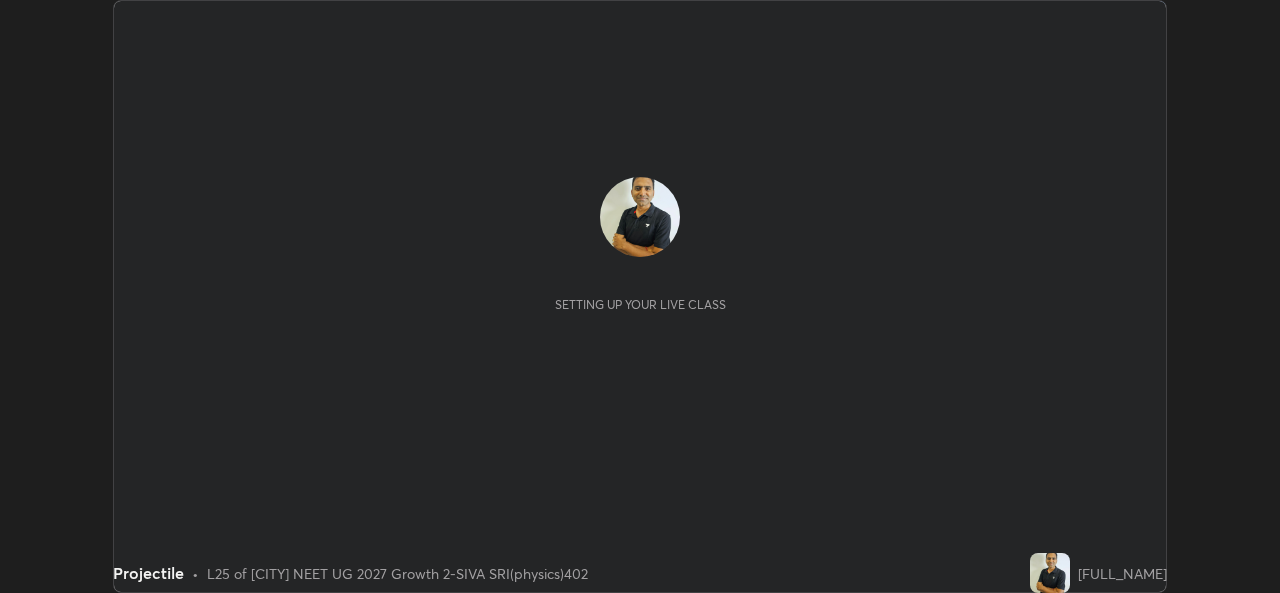 scroll, scrollTop: 0, scrollLeft: 0, axis: both 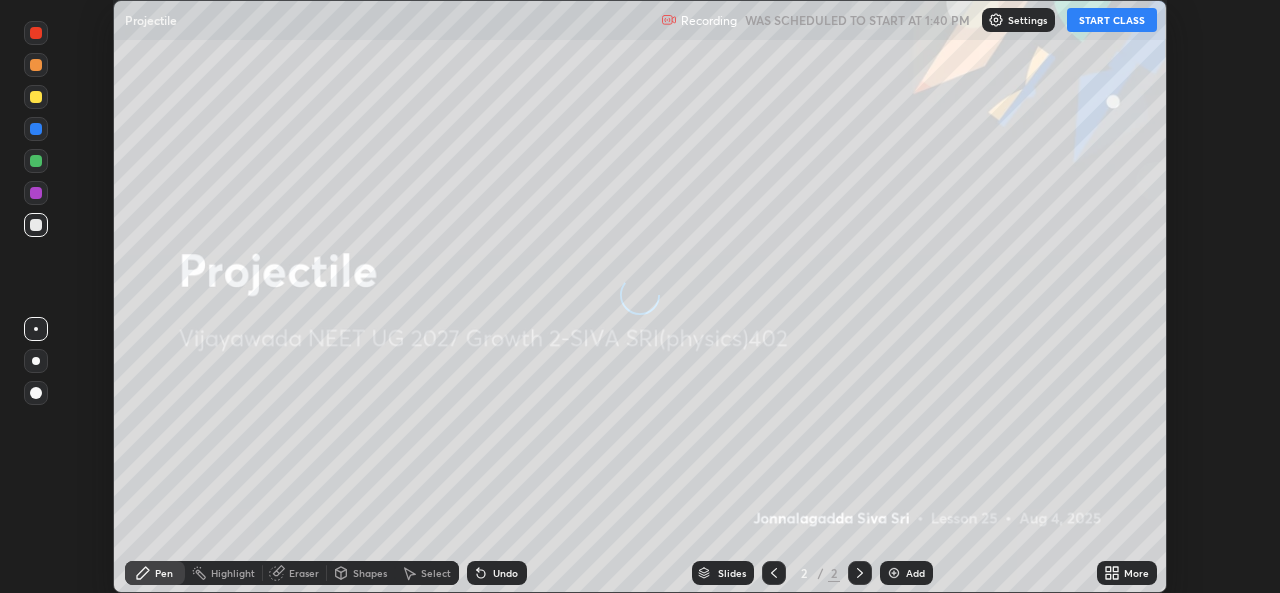 click on "START CLASS" at bounding box center (1112, 20) 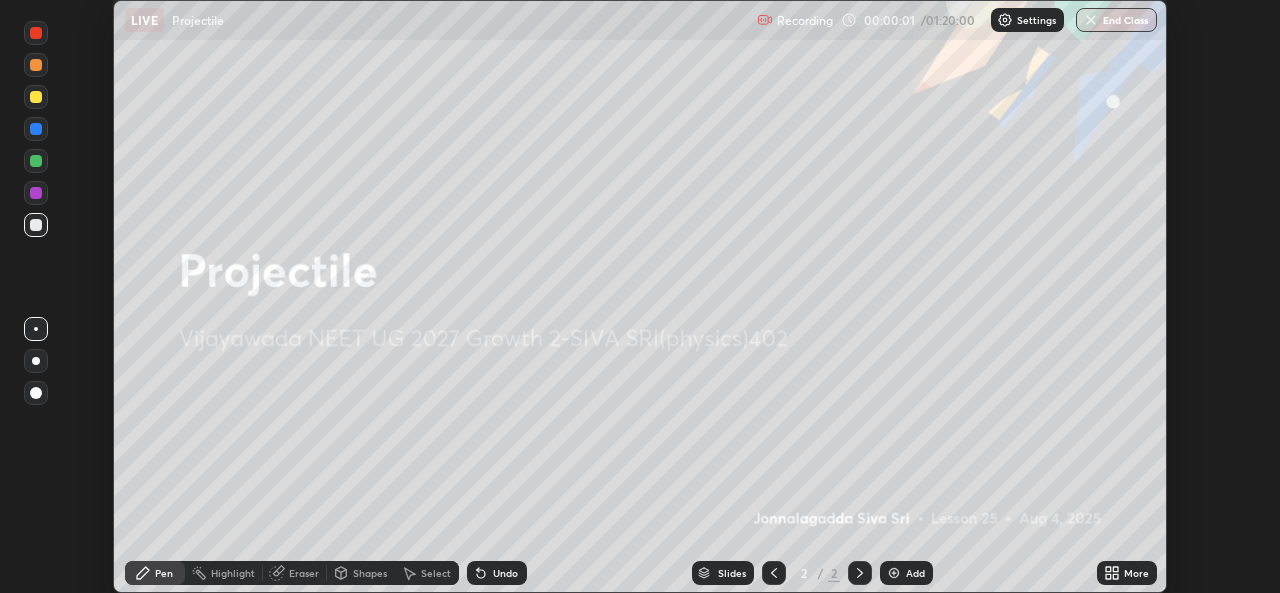 click 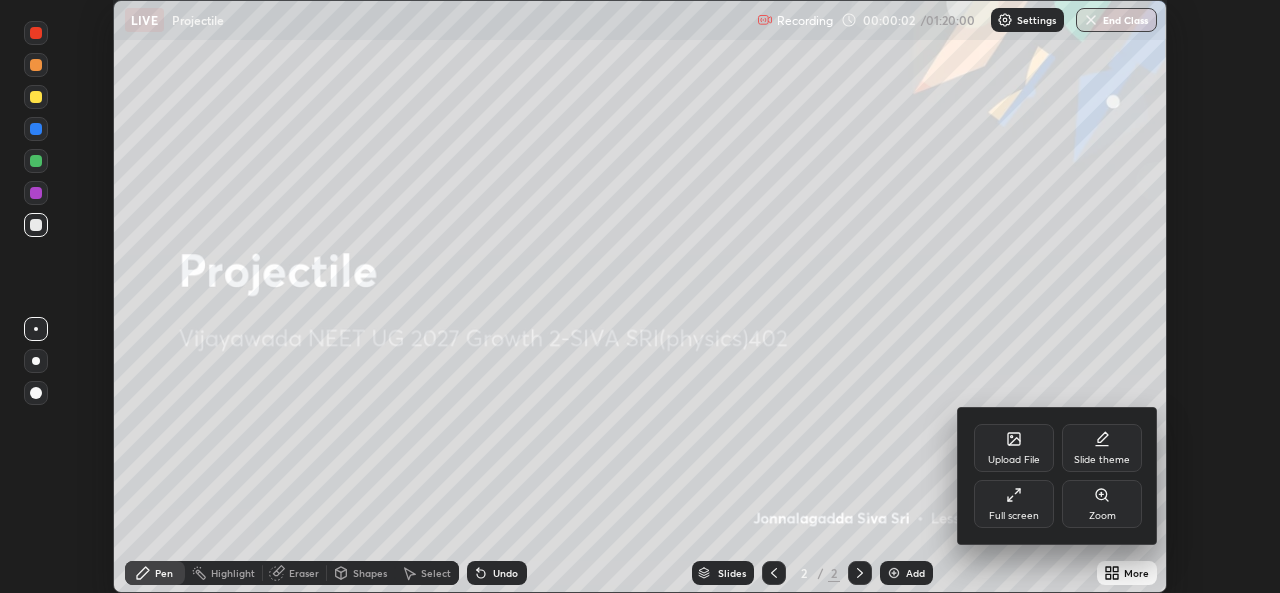 click on "Full screen" at bounding box center [1014, 504] 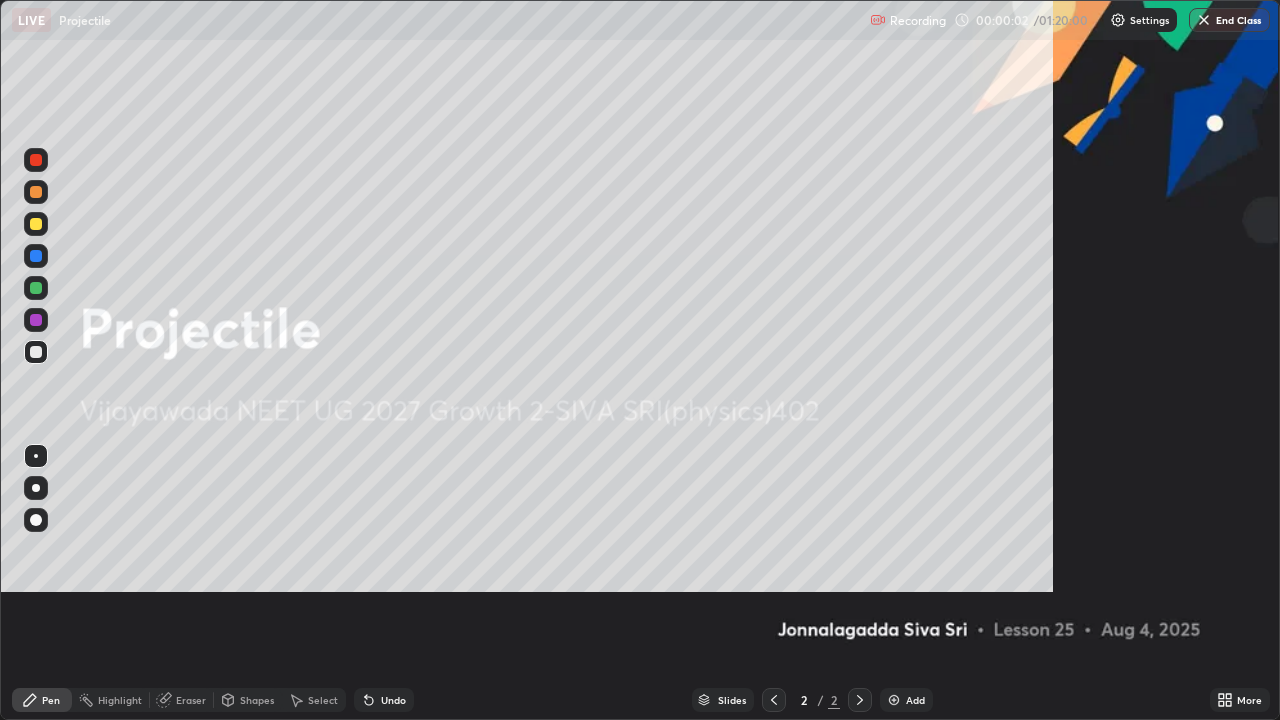 scroll, scrollTop: 99280, scrollLeft: 98720, axis: both 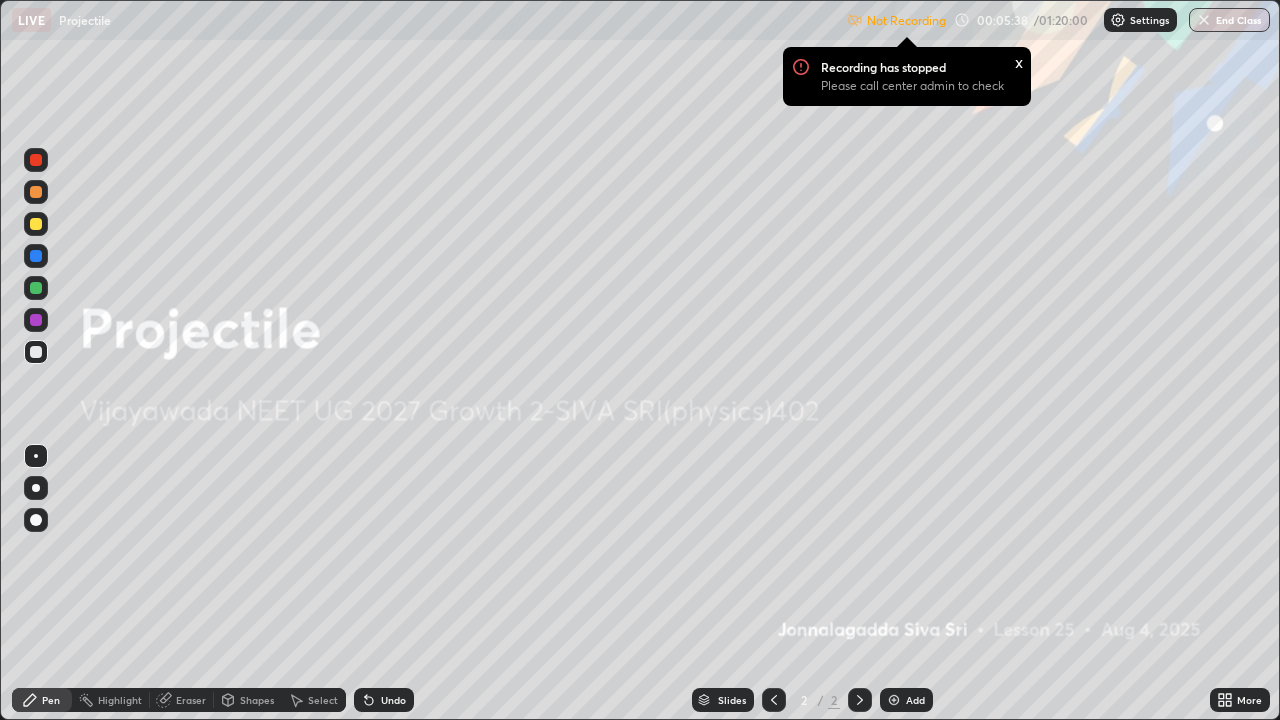 click at bounding box center (1118, 20) 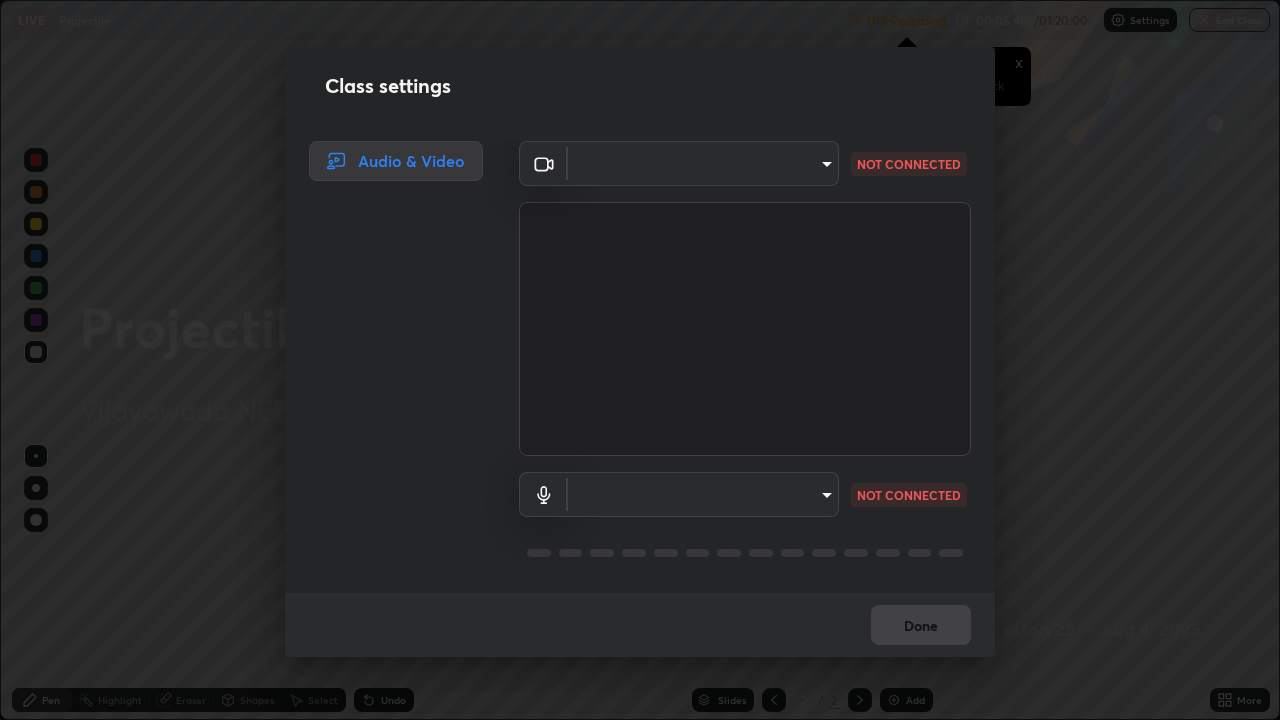 type on "[HASH]" 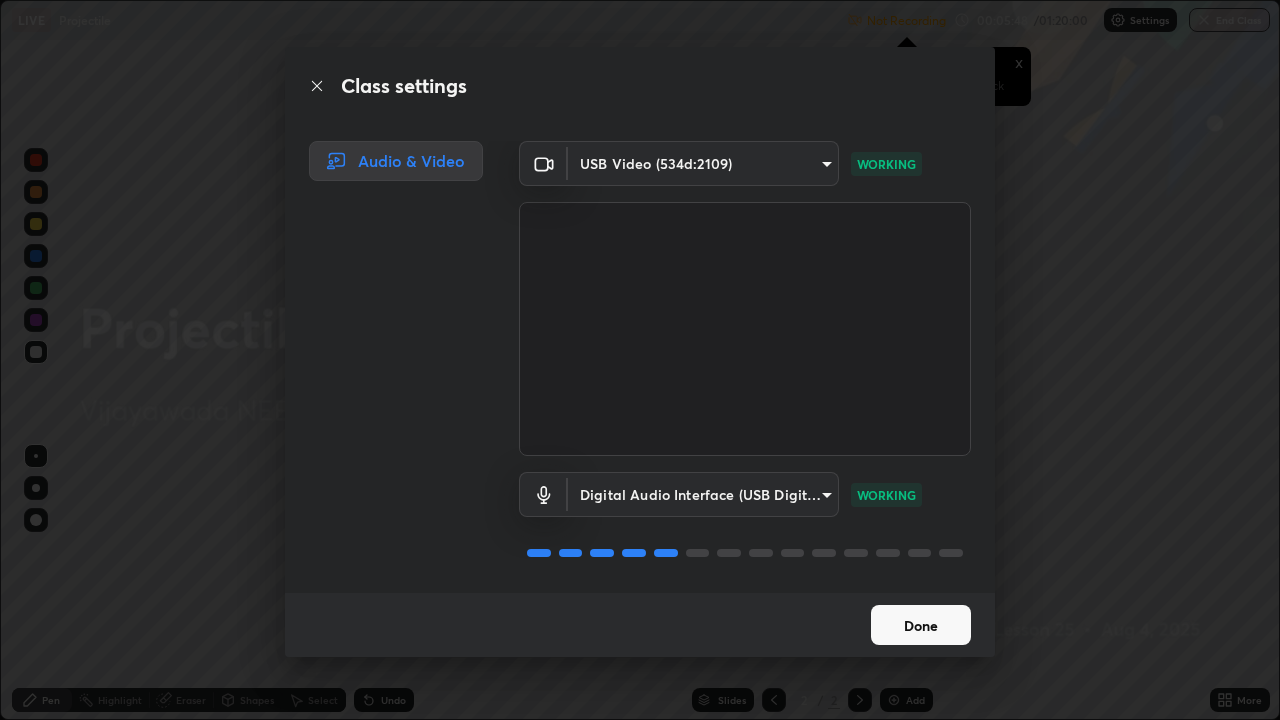 click on "Done" at bounding box center (921, 625) 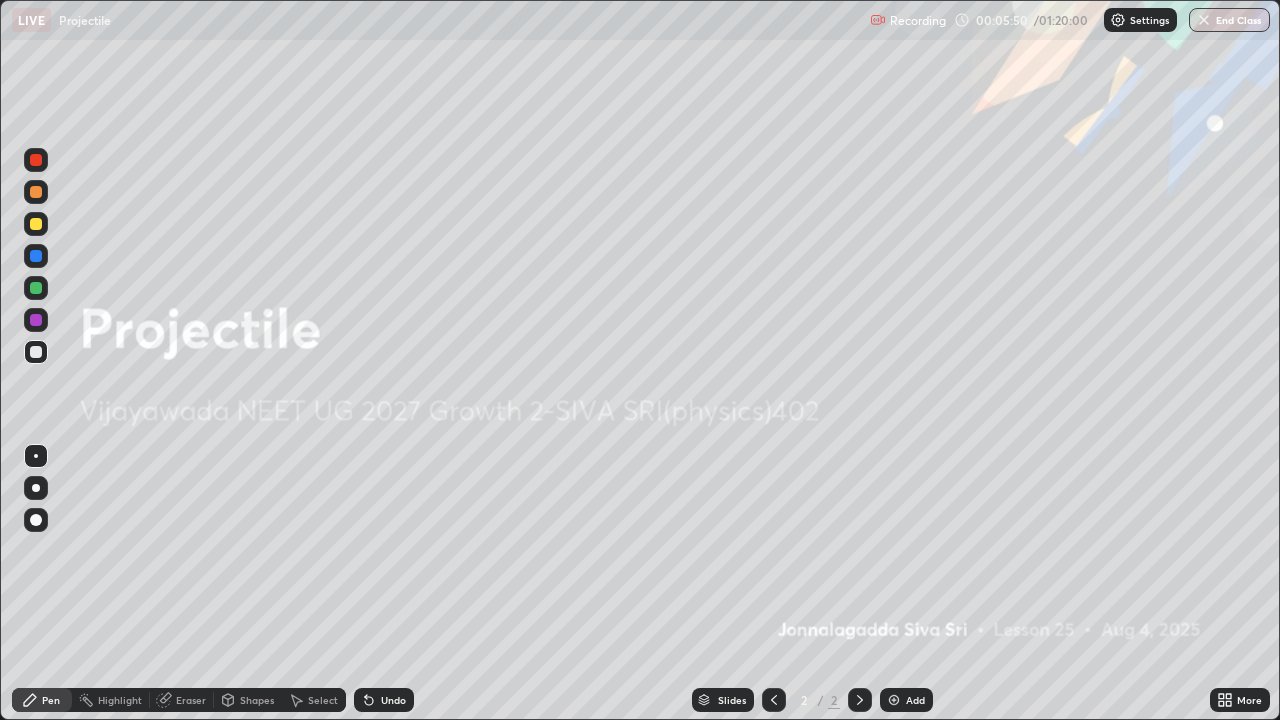 click at bounding box center [894, 700] 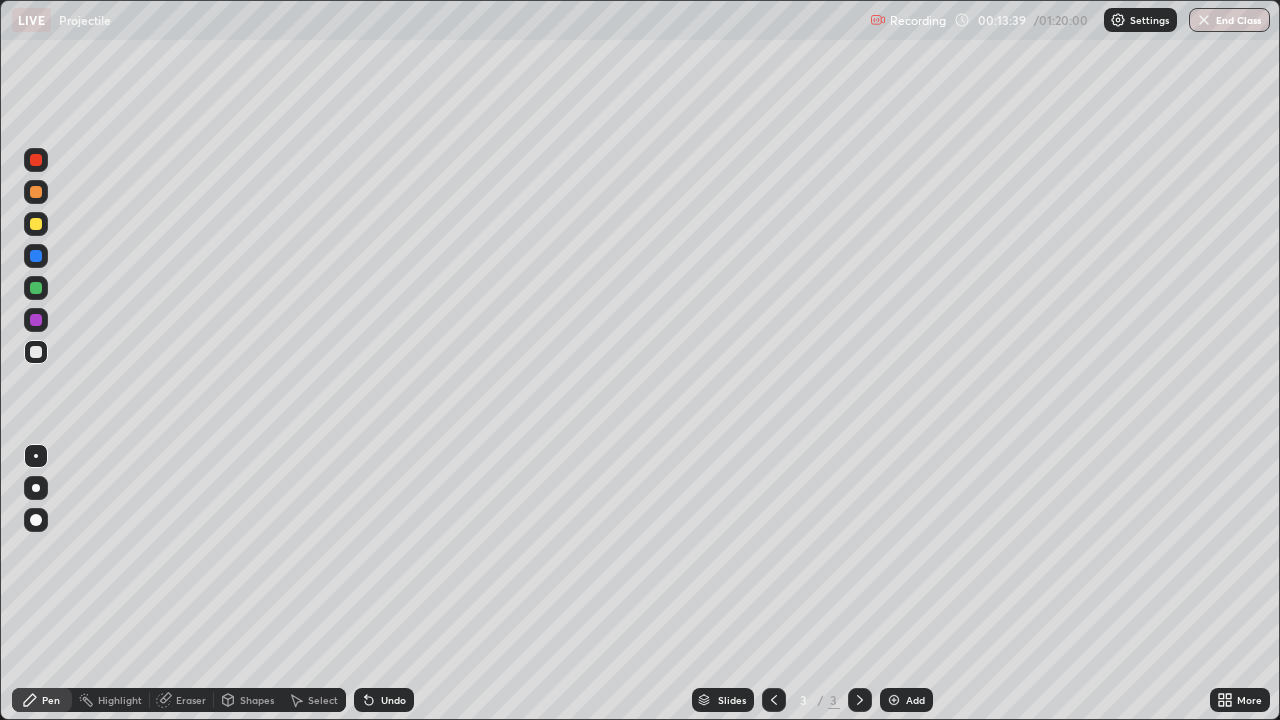 click at bounding box center (894, 700) 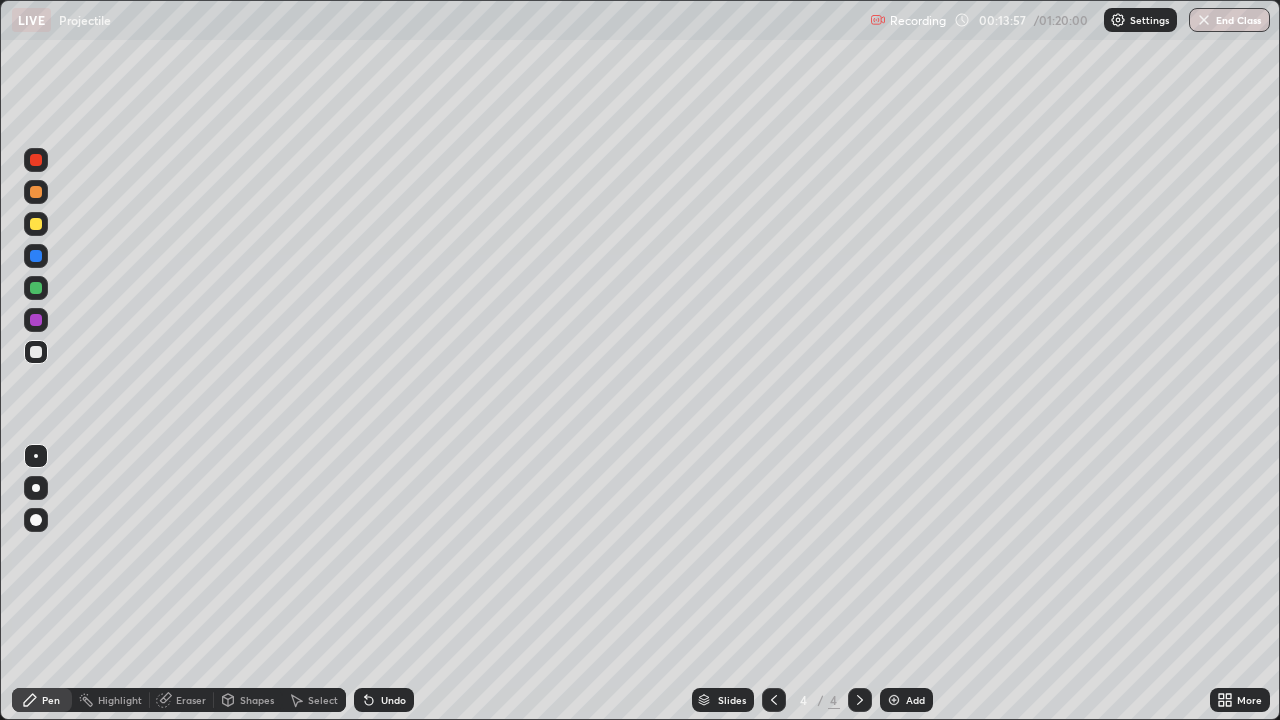 click at bounding box center [36, 288] 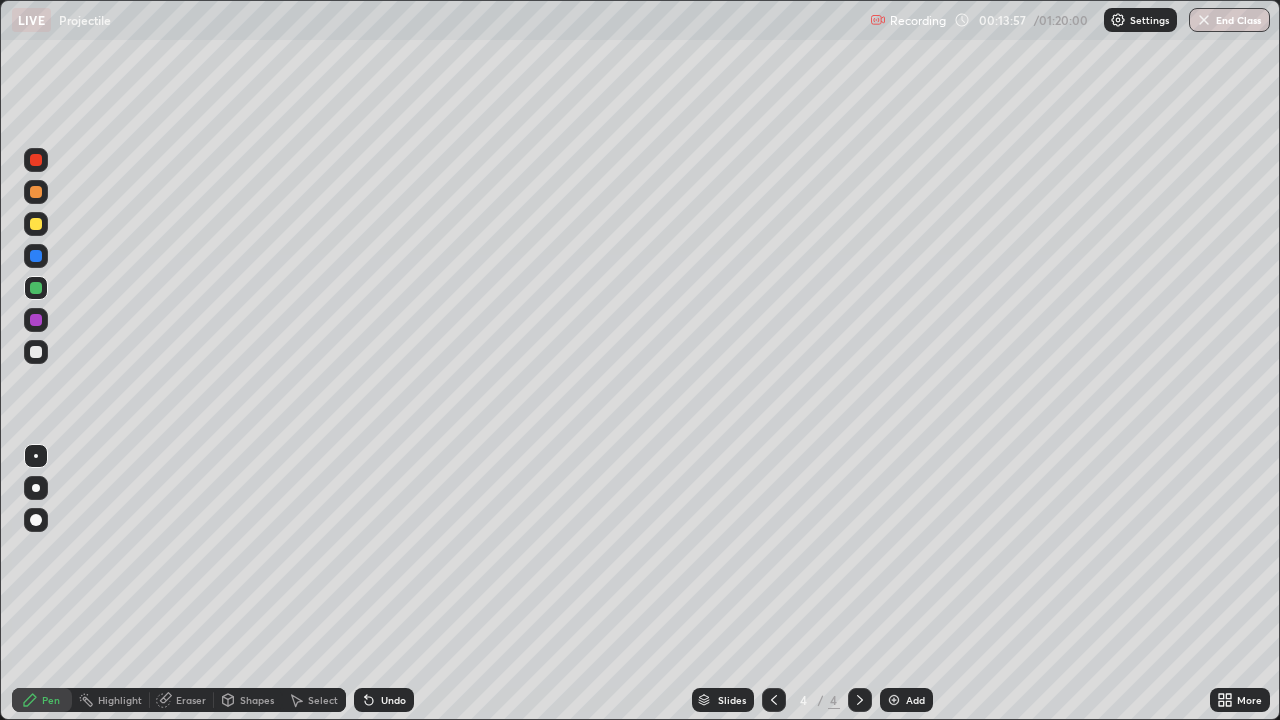 click at bounding box center (36, 520) 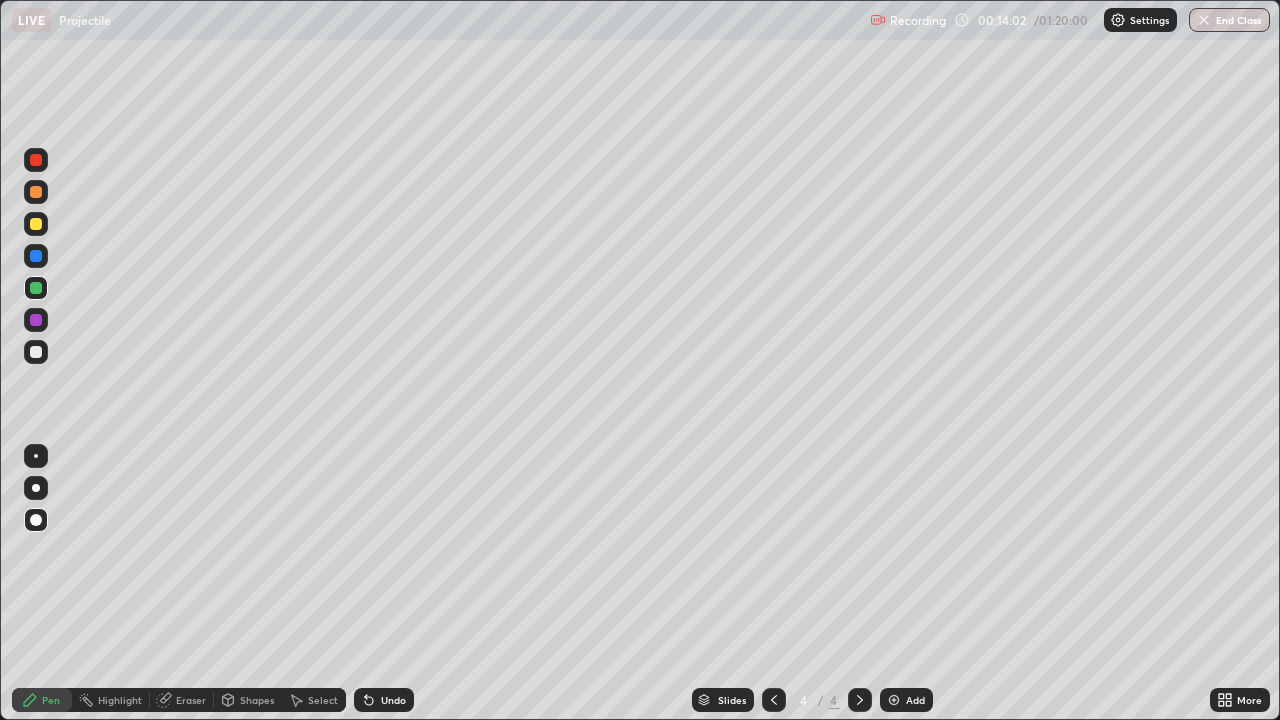 click at bounding box center [36, 456] 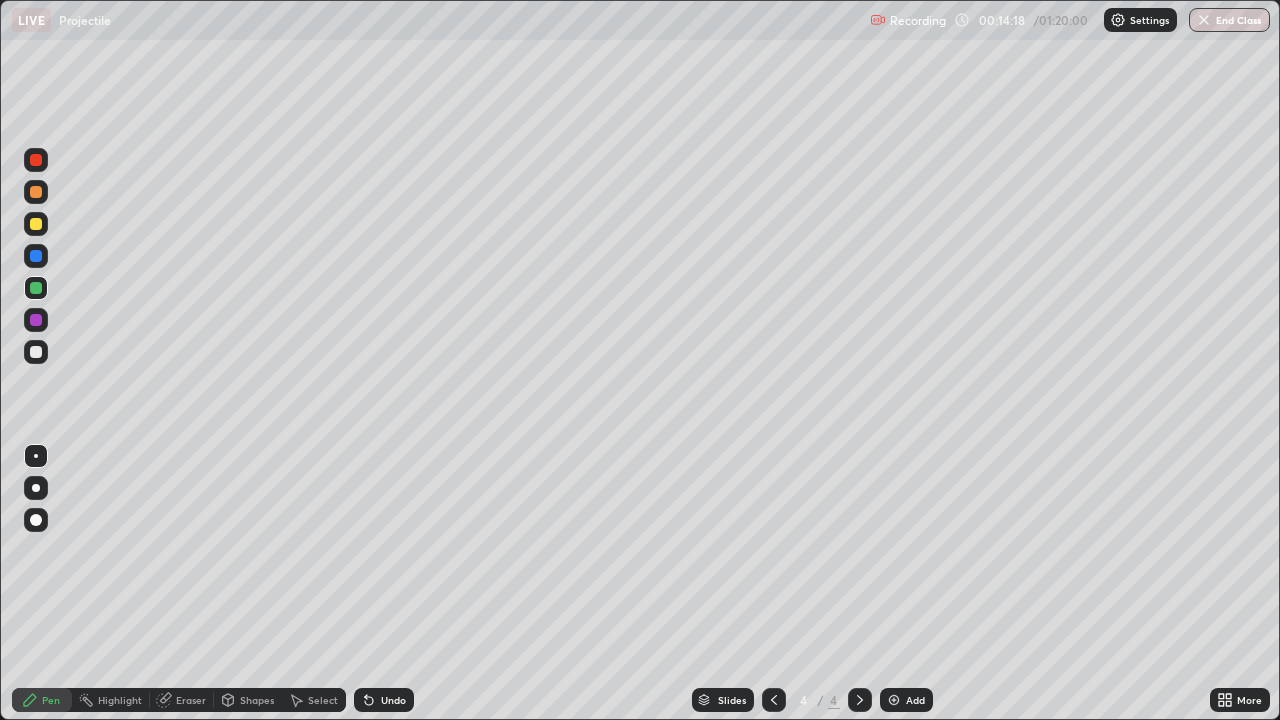 click at bounding box center [36, 224] 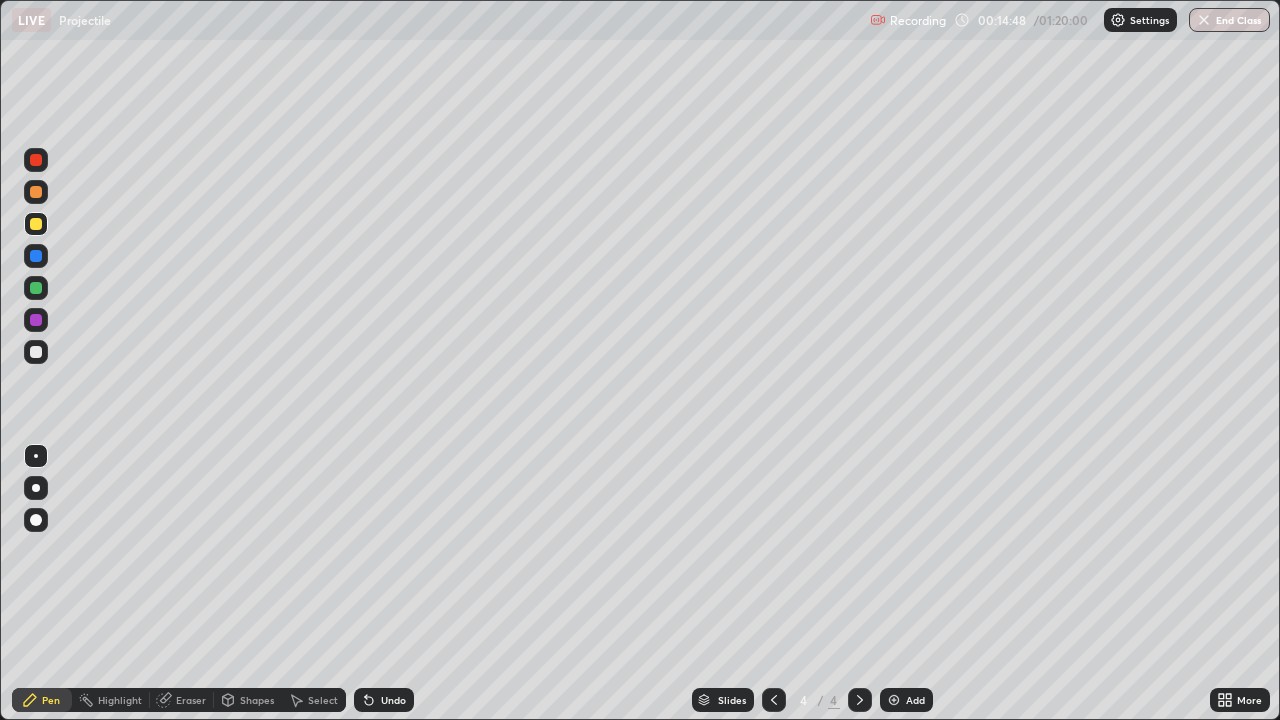click at bounding box center (36, 224) 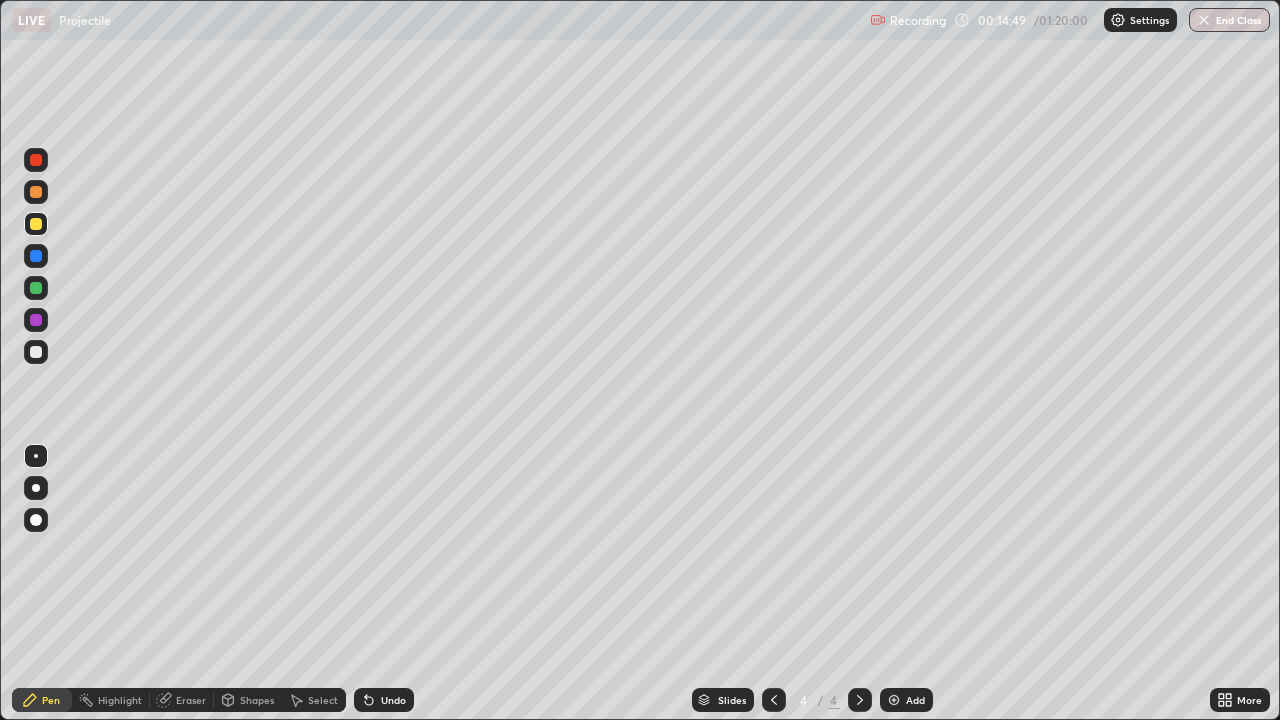 click at bounding box center [36, 520] 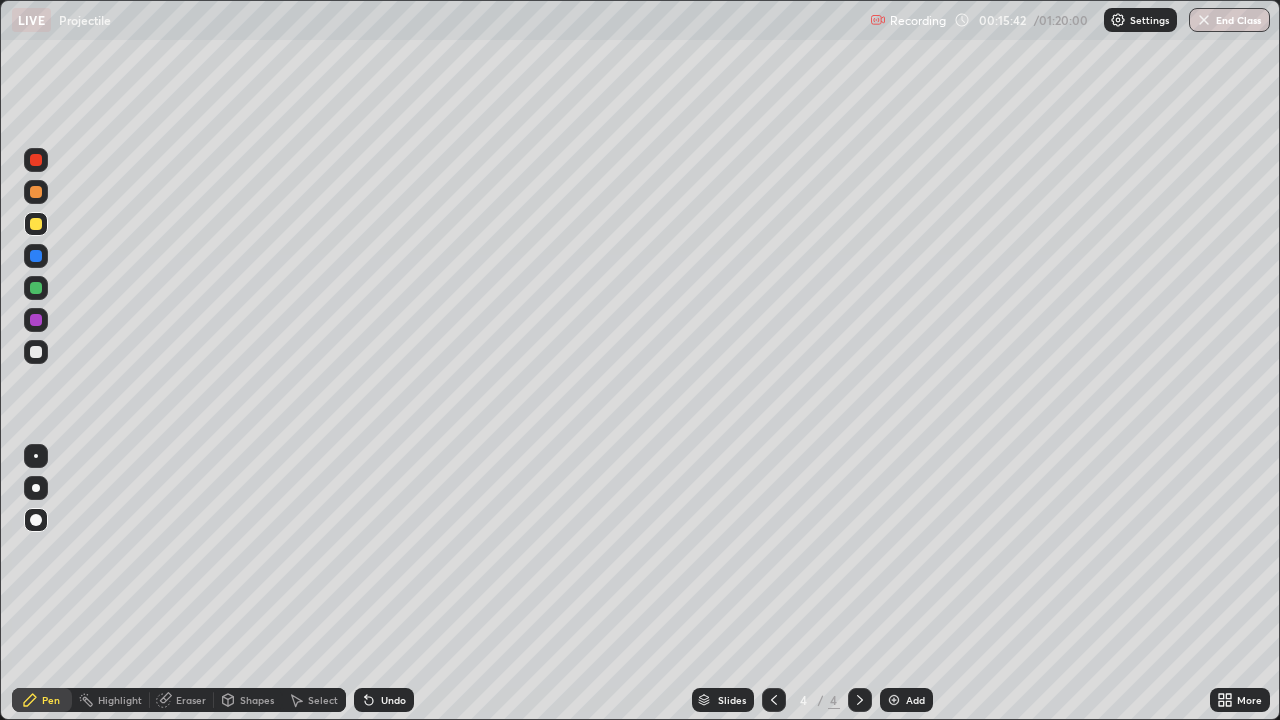 click at bounding box center (36, 288) 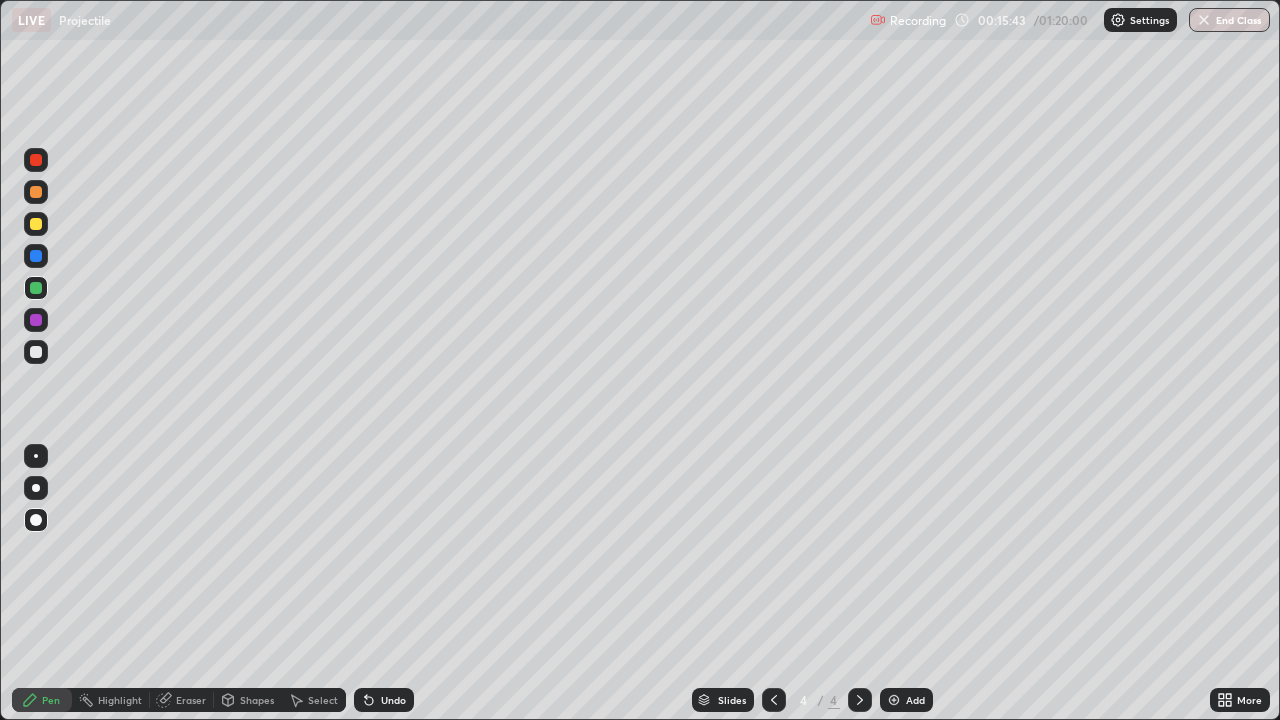 click at bounding box center [36, 456] 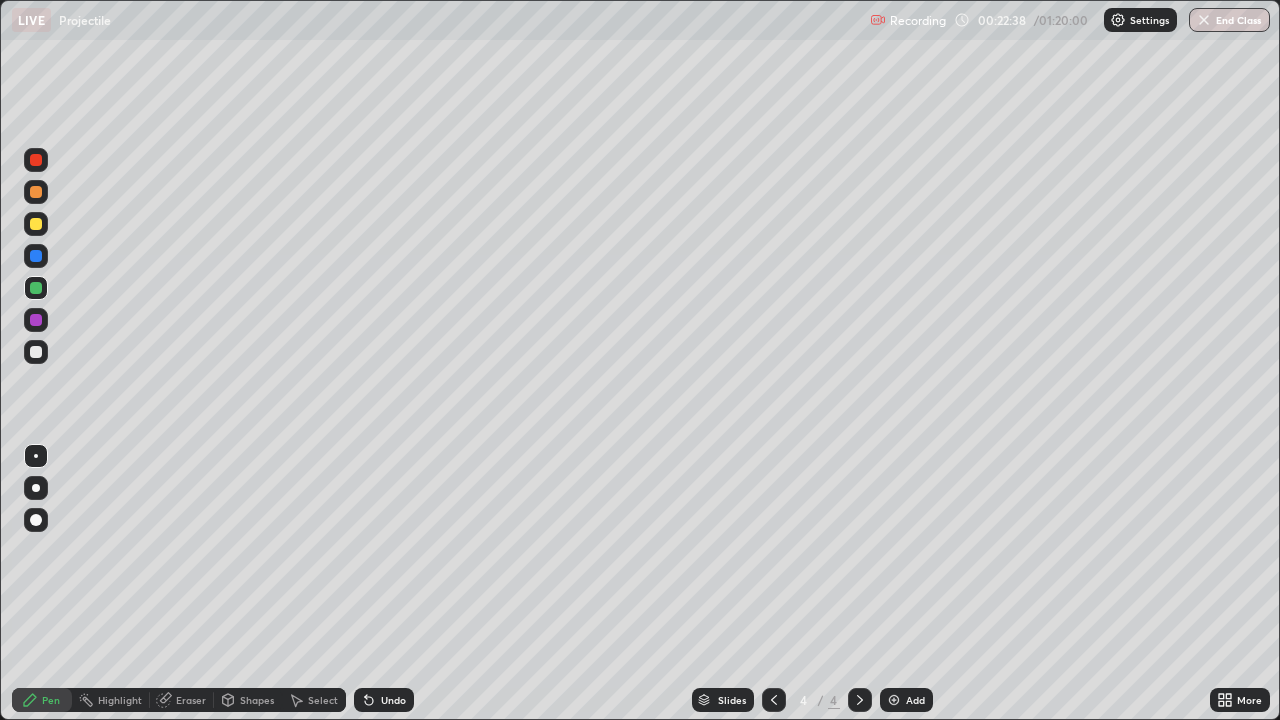 click at bounding box center [894, 700] 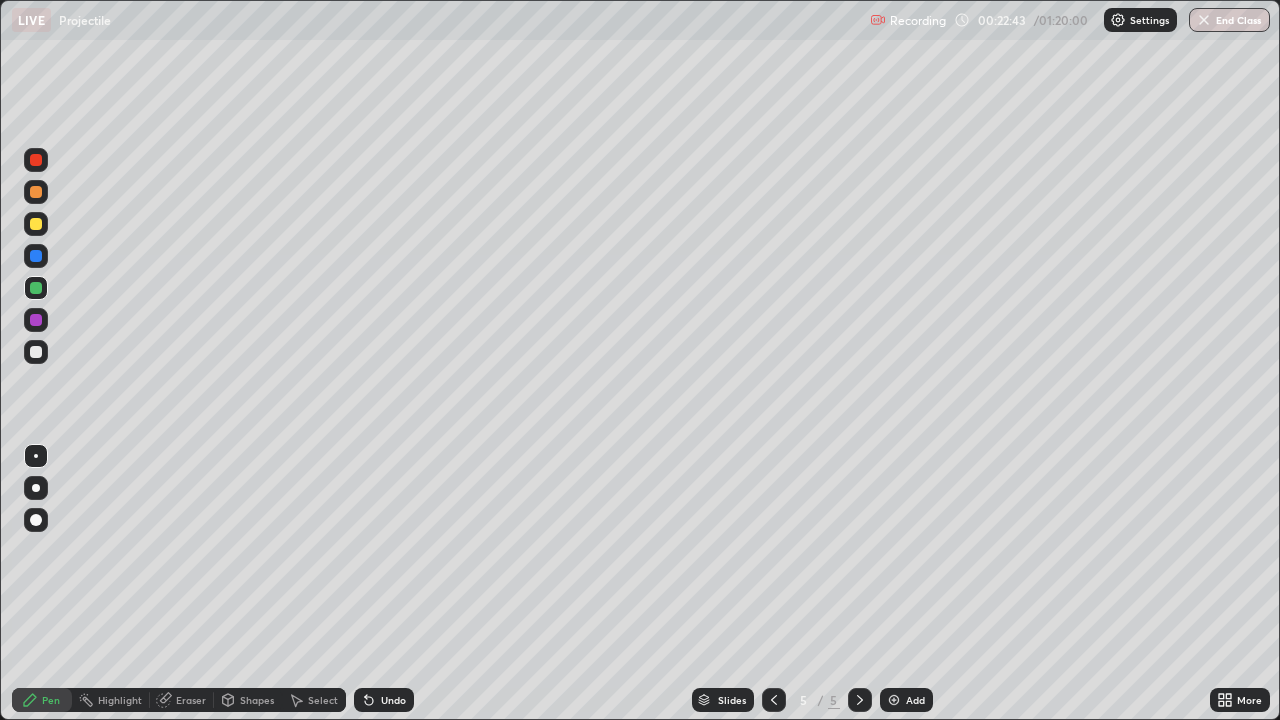 click at bounding box center [36, 352] 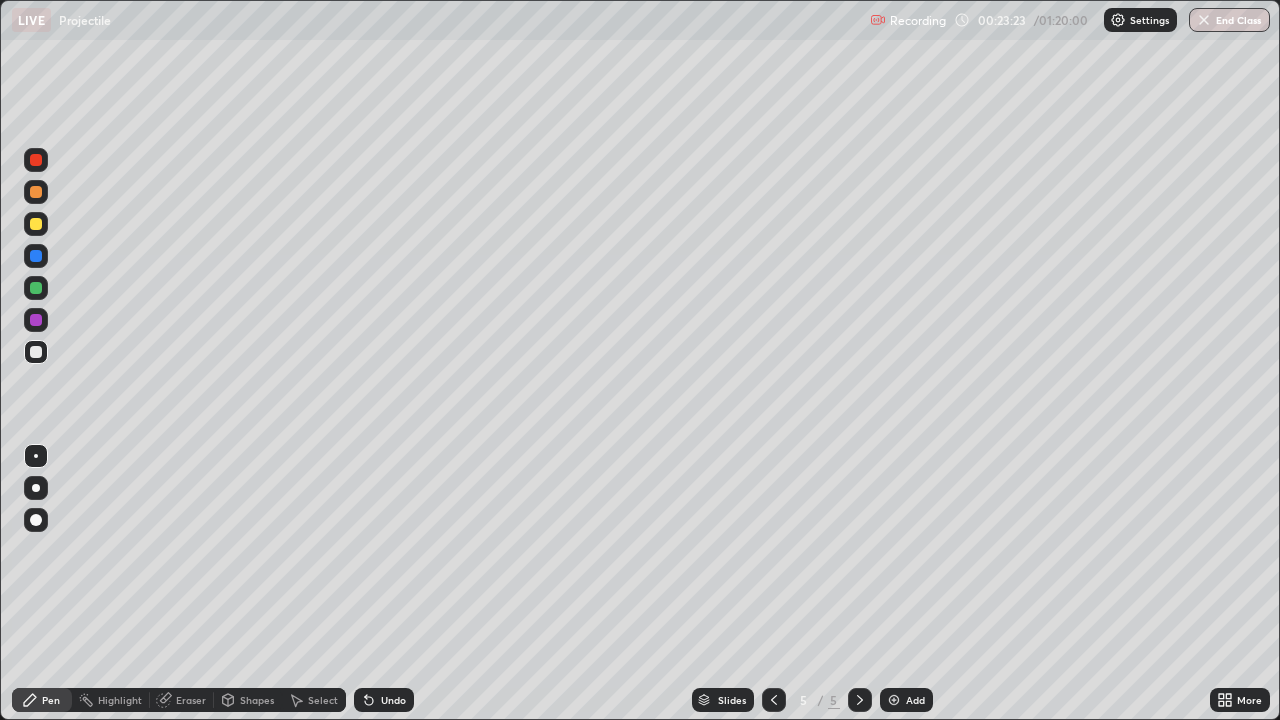 click at bounding box center (36, 288) 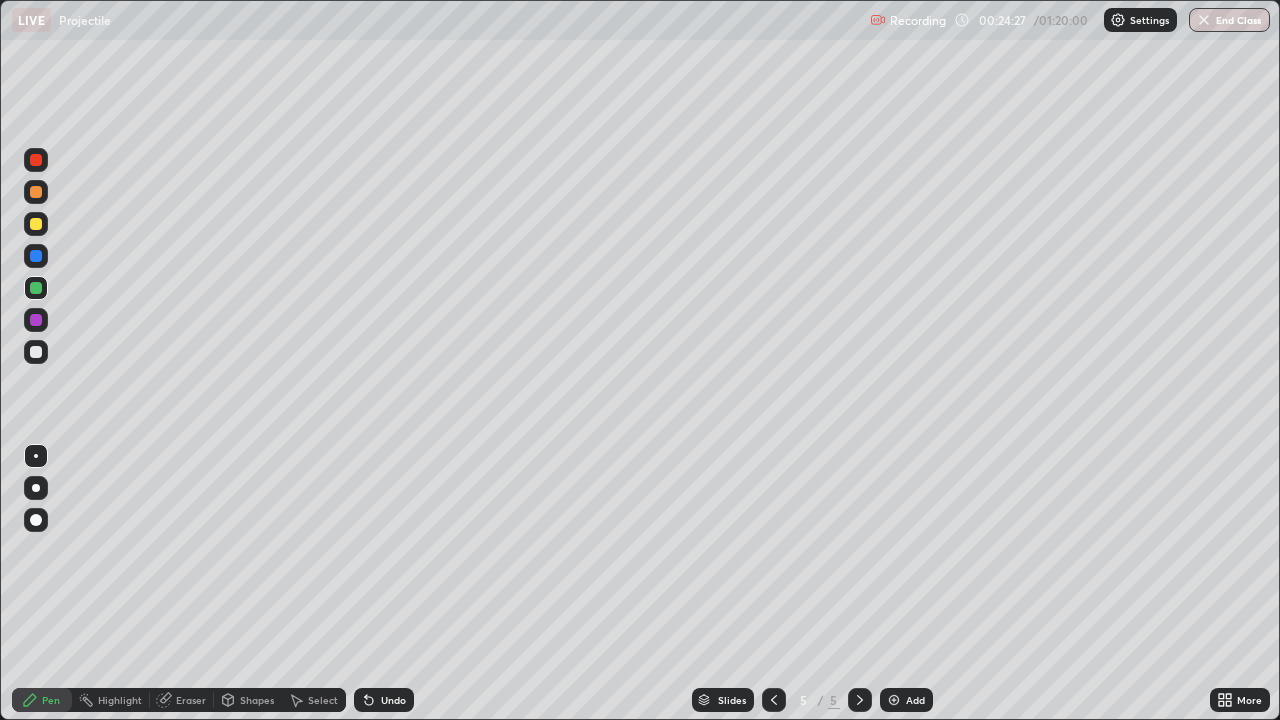 click at bounding box center [36, 352] 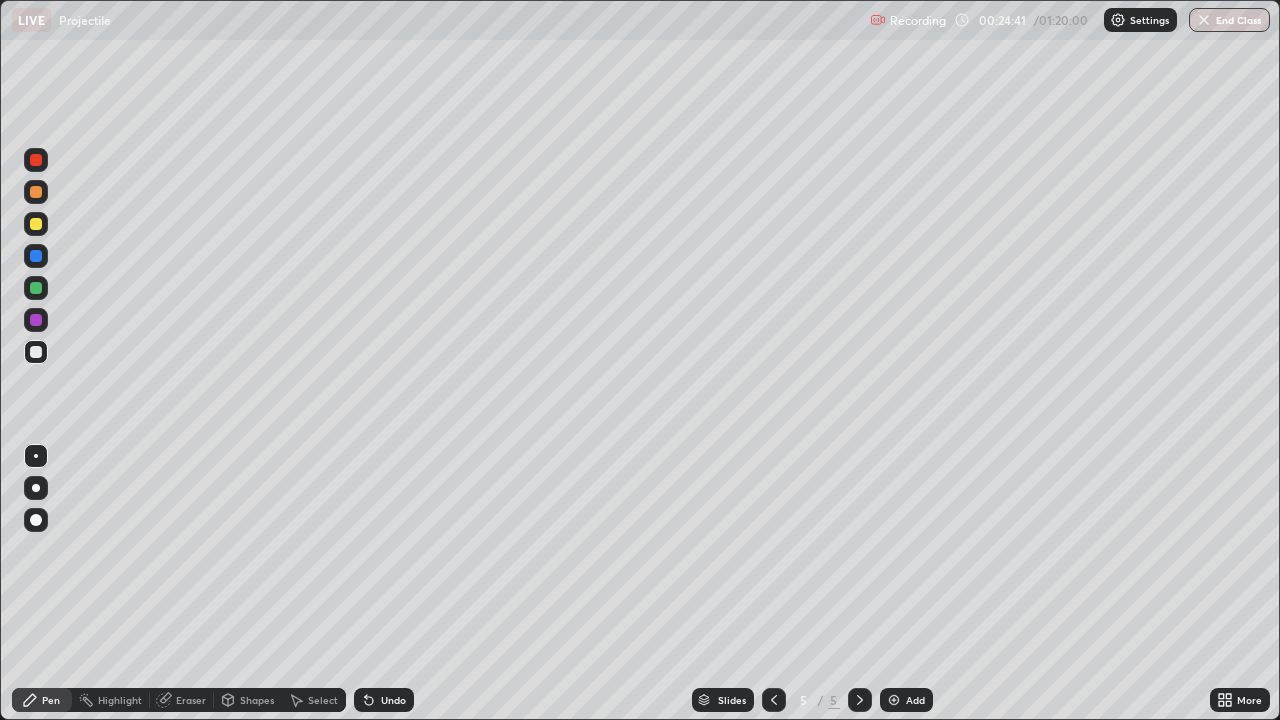 click at bounding box center [36, 224] 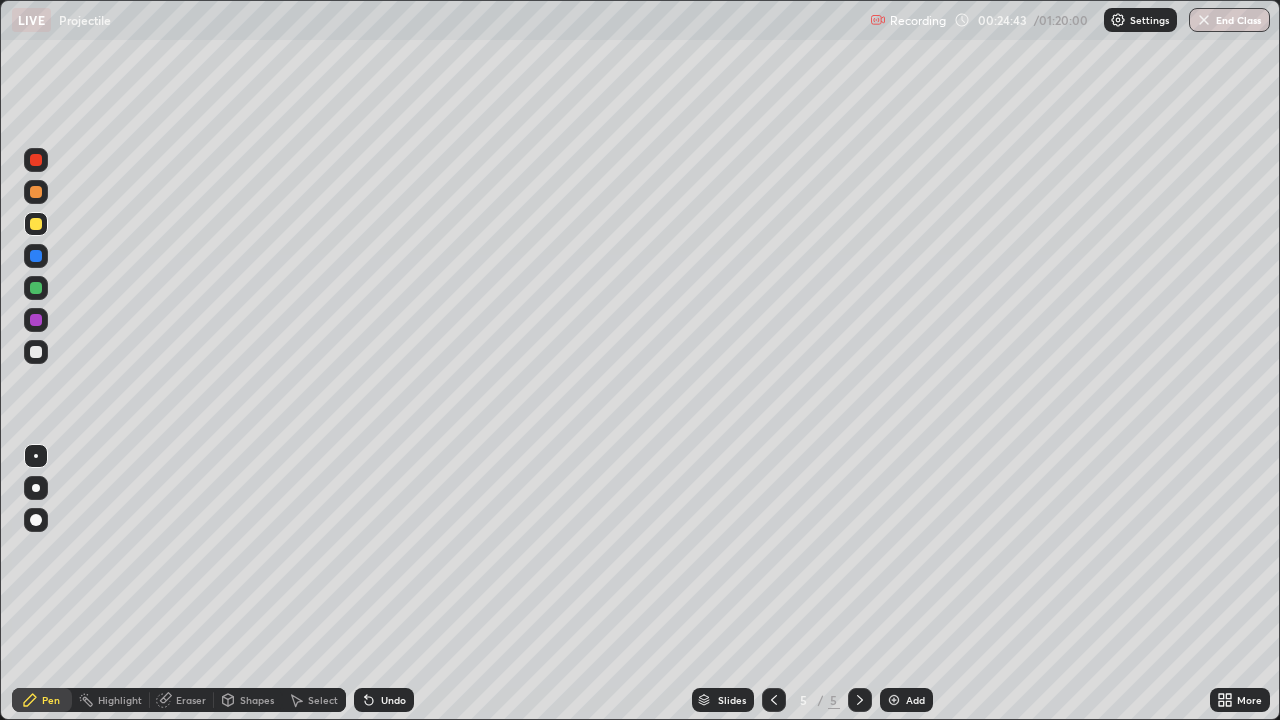click at bounding box center [36, 488] 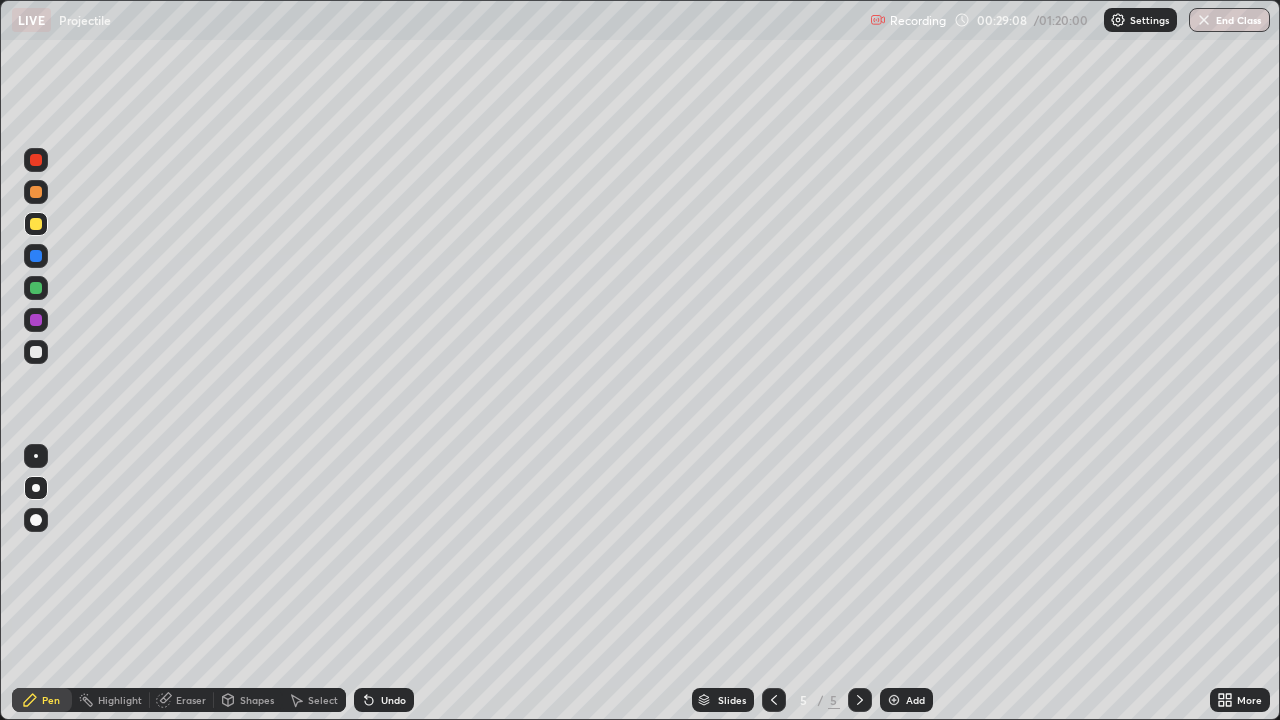 click at bounding box center [894, 700] 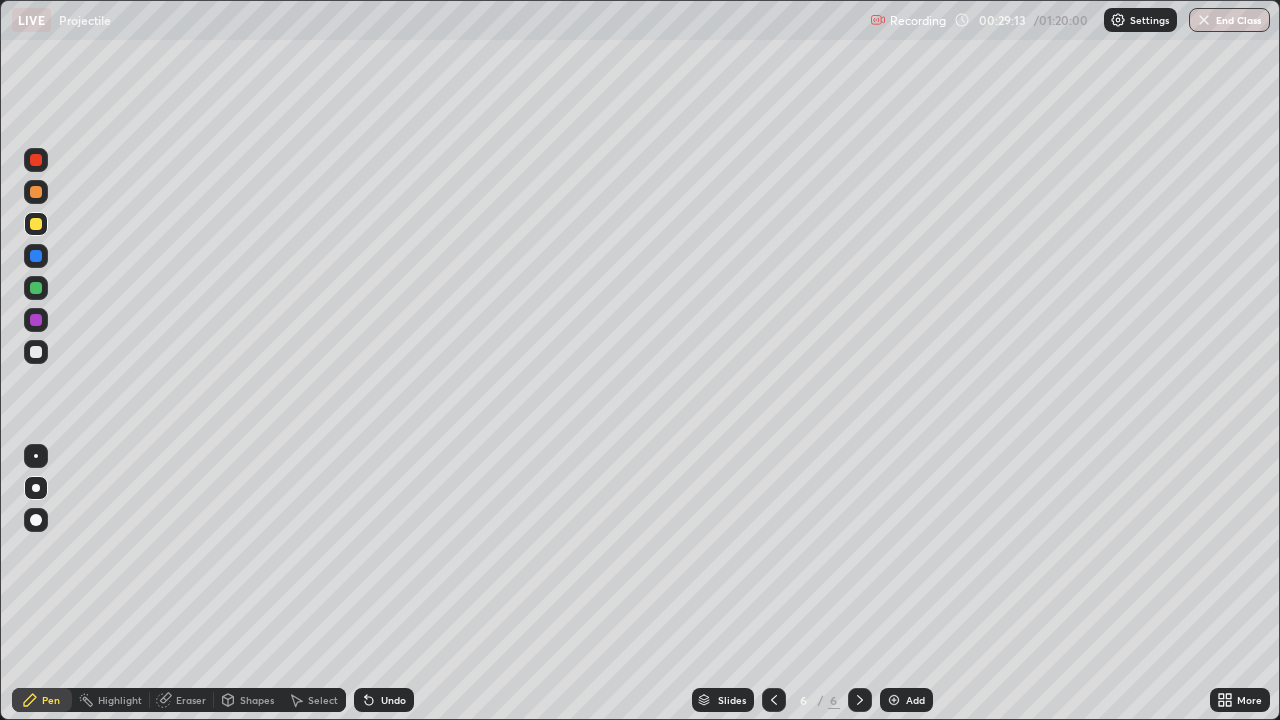 click at bounding box center [36, 456] 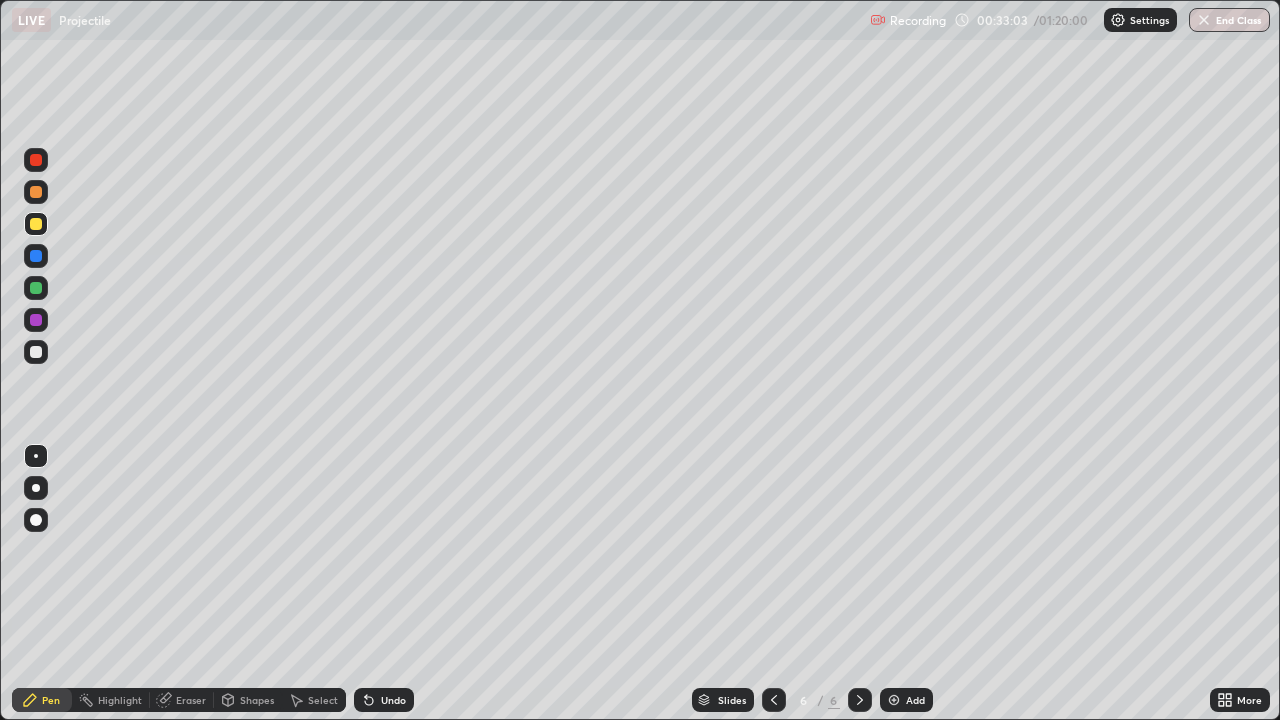click at bounding box center (36, 352) 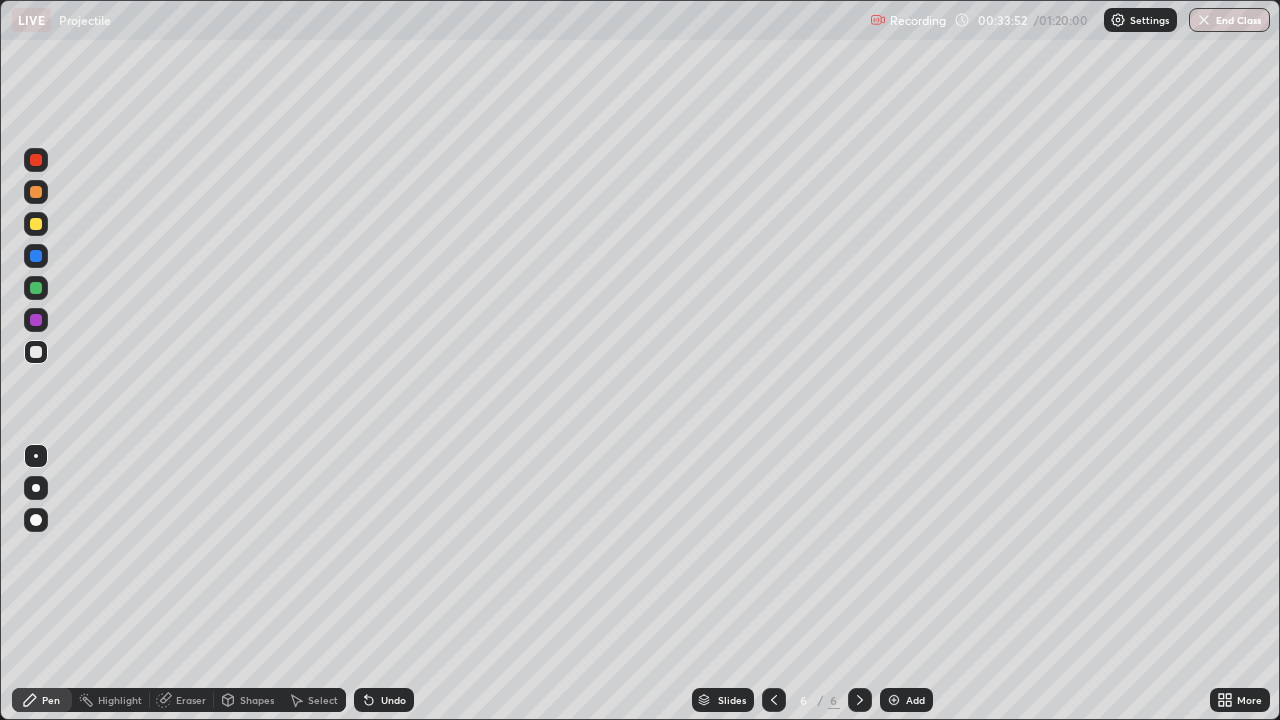 click on "Eraser" at bounding box center [182, 700] 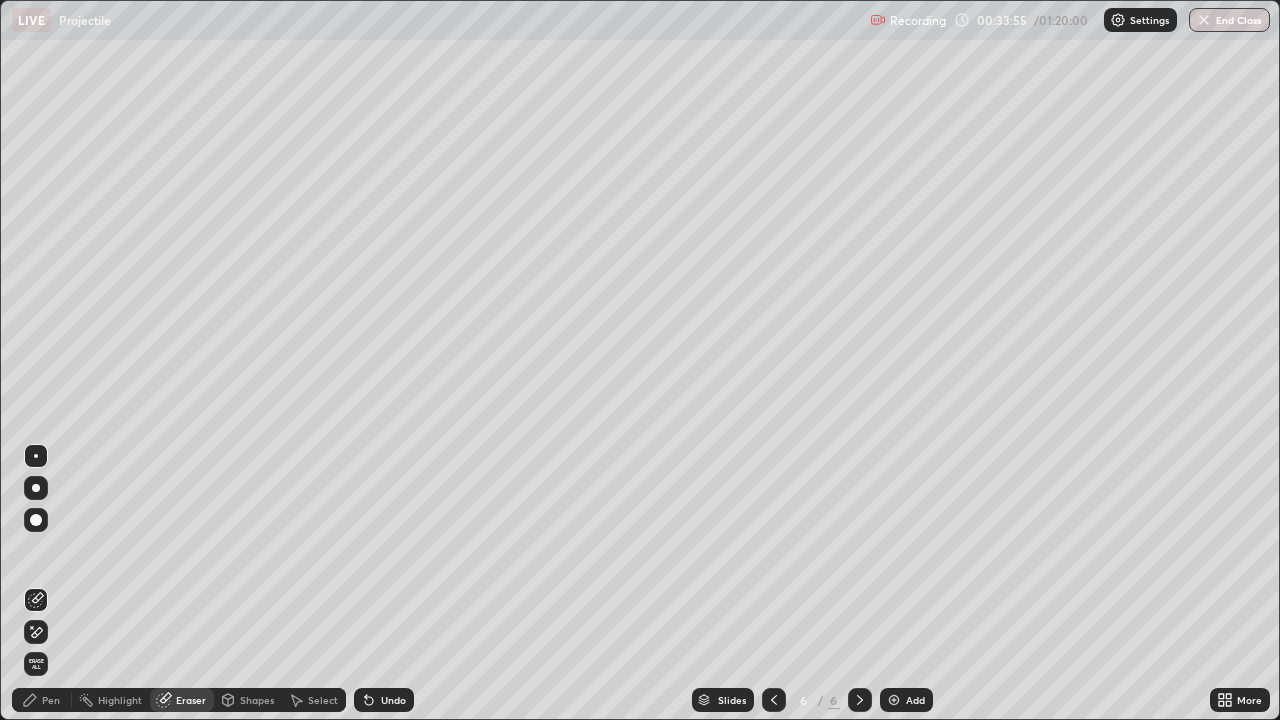 click on "Pen" at bounding box center (42, 700) 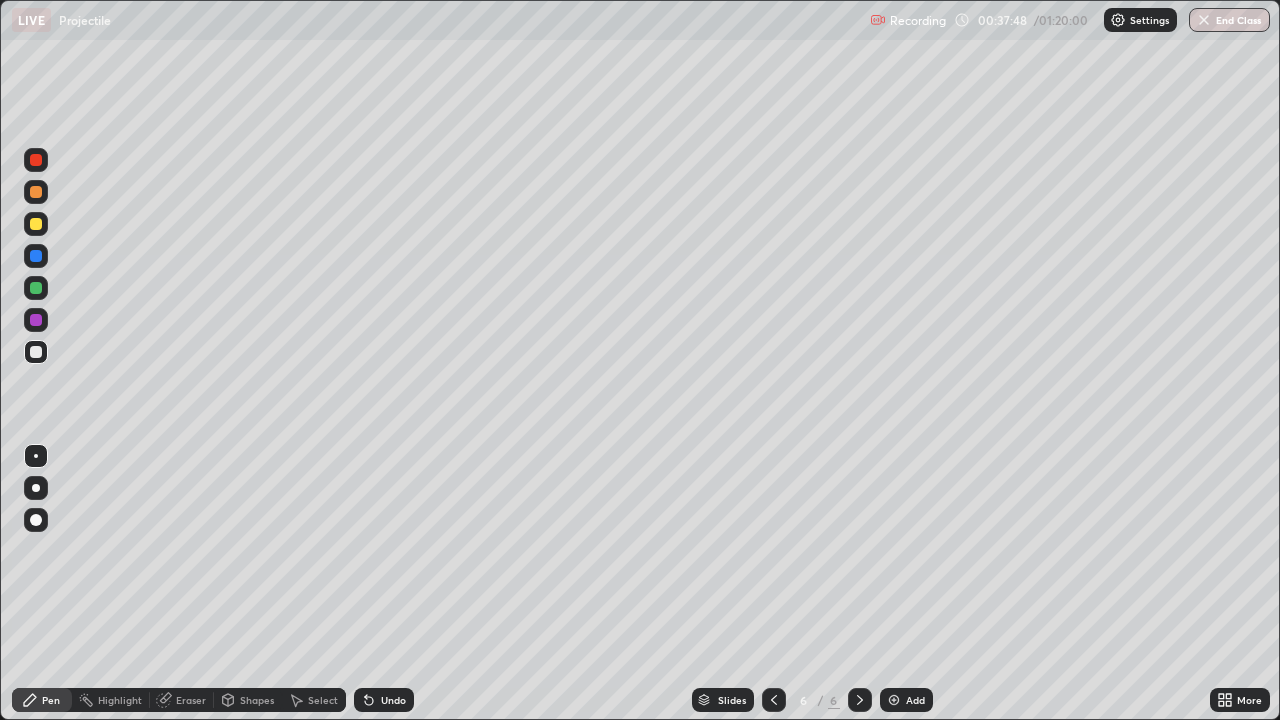 click at bounding box center [894, 700] 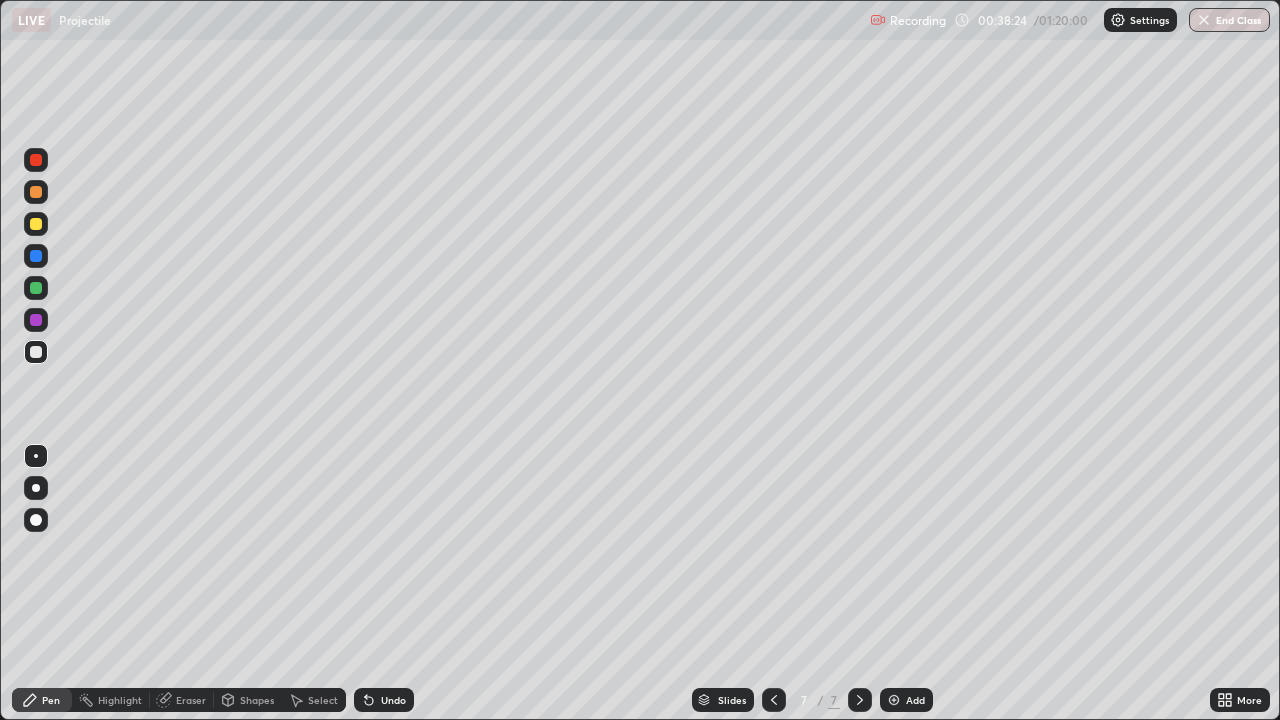 click at bounding box center (36, 224) 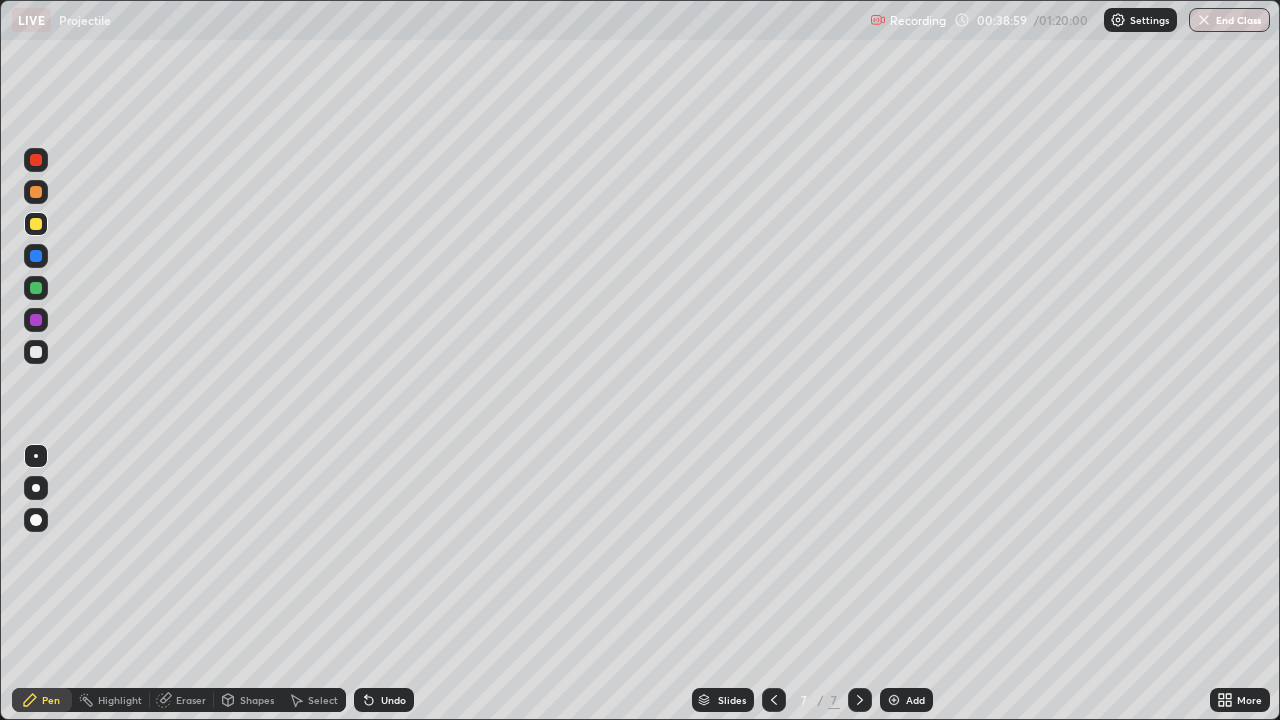 click on "Highlight" at bounding box center (120, 700) 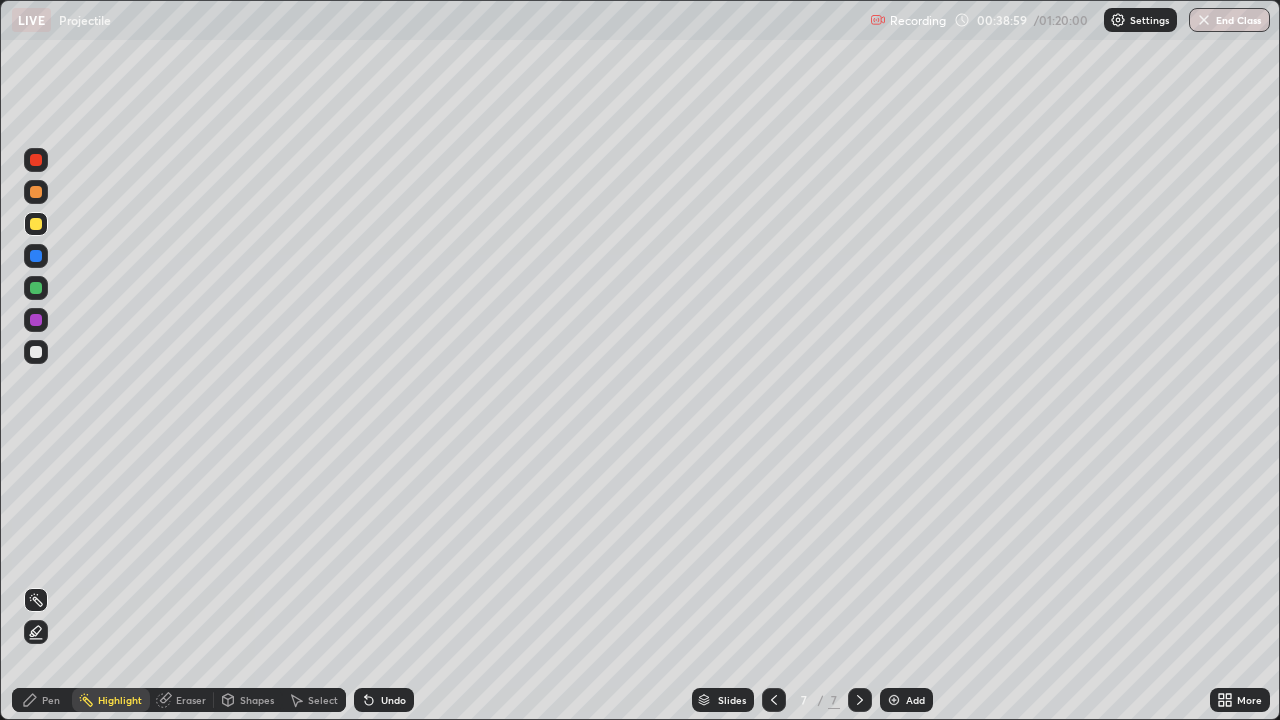 click on "Eraser" at bounding box center [191, 700] 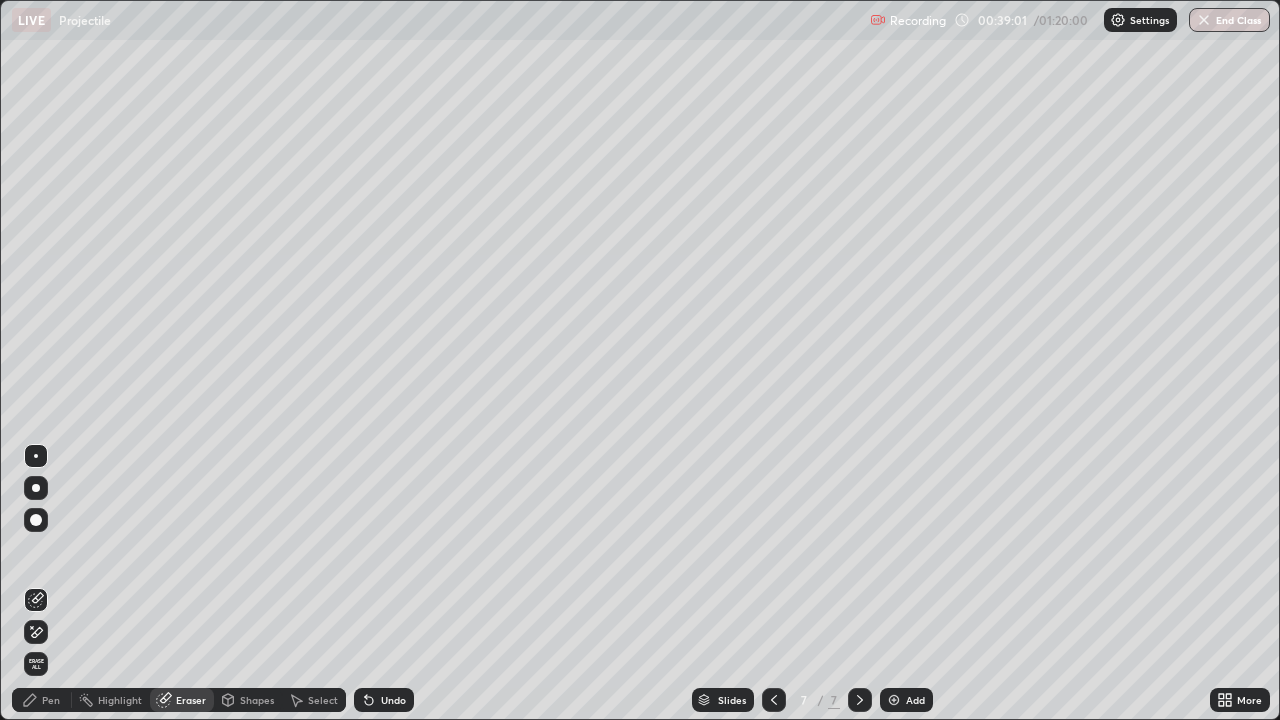 click on "Pen" at bounding box center [51, 700] 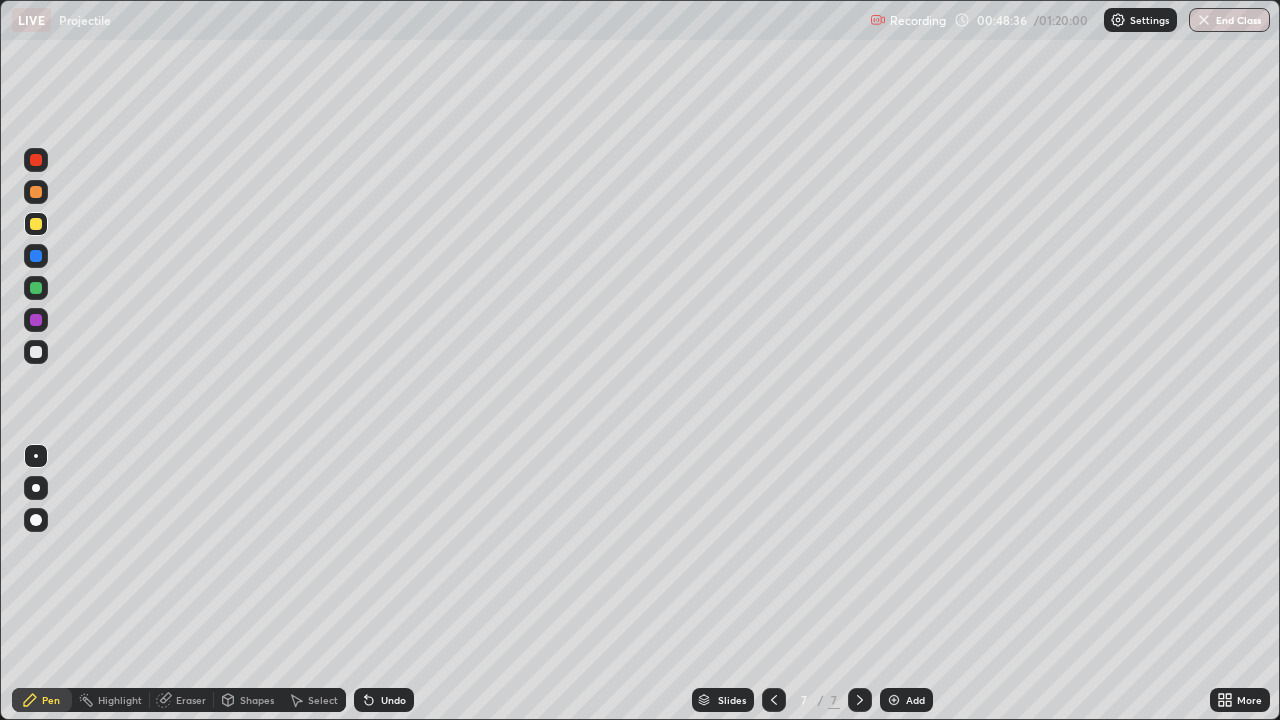 click at bounding box center (894, 700) 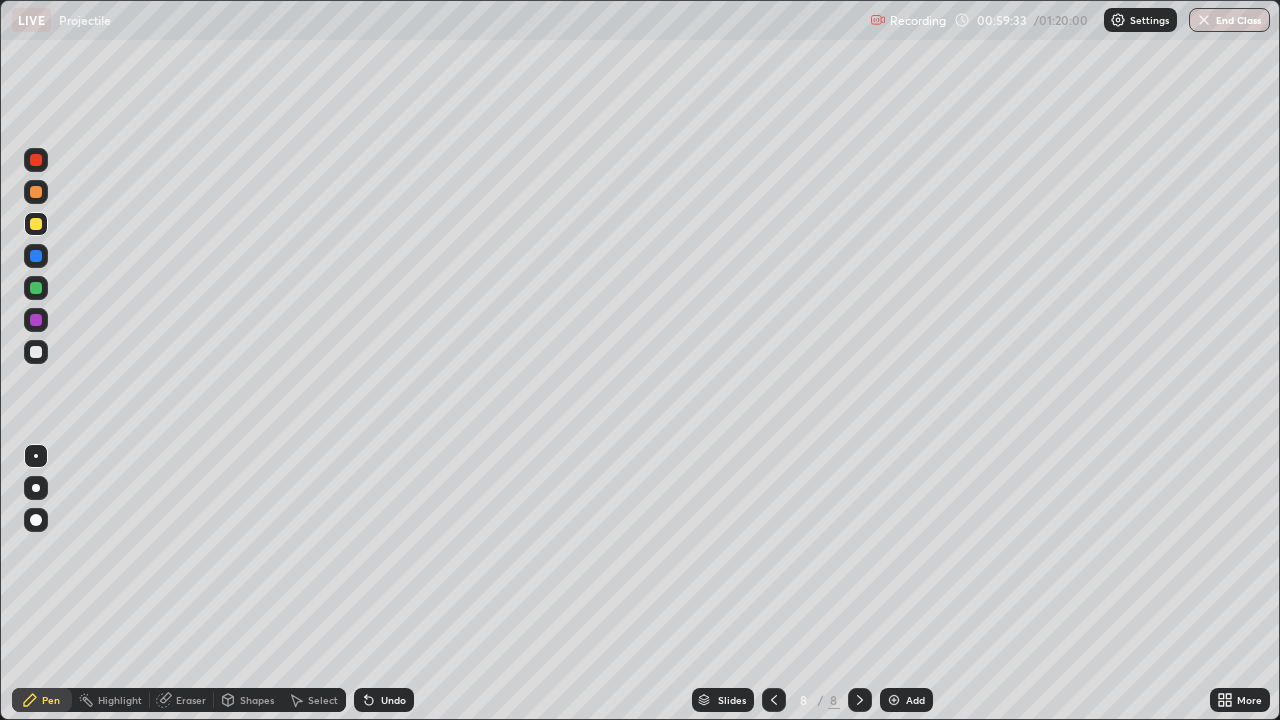 click on "Add" at bounding box center (906, 700) 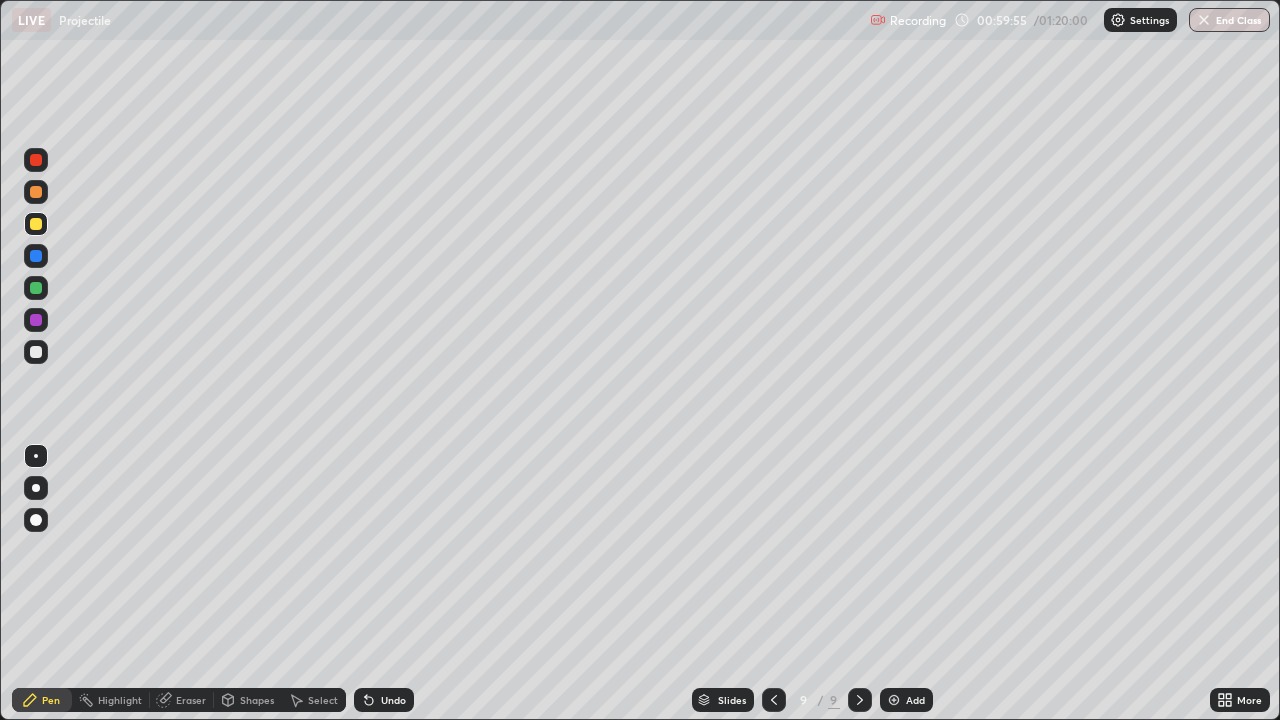 click at bounding box center (36, 352) 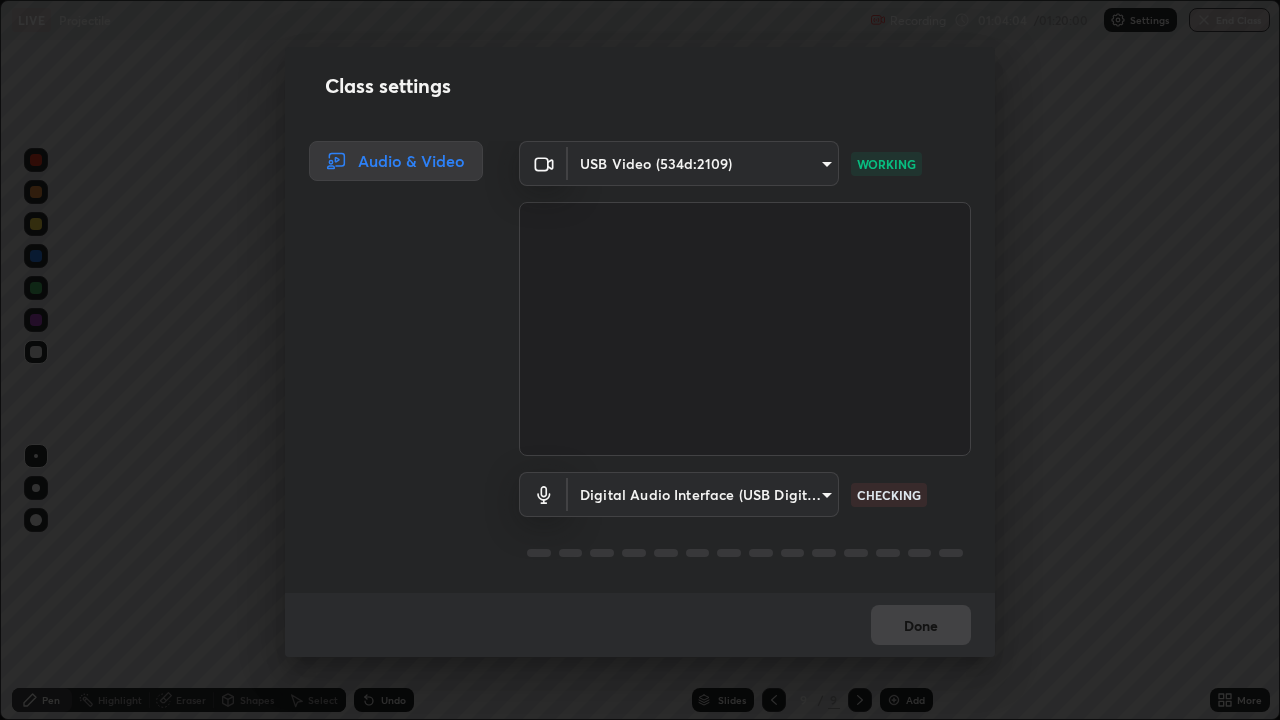 click on "Erase all LIVE Projectile Recording 01:04:04 /  01:20:00 Settings End Class Setting up your live class Projectile • L25 of [CITY] NEET UG 2027 Growth 2-SIVA SRI(physics)402 [FULL_NAME] Pen Highlight Eraser Shapes Select Undo Slides 9 / 9 Add More No doubts shared Encourage your learners to ask a doubt for better clarity Report an issue Reason for reporting Buffering Chat not working Audio - Video sync issue Educator video quality low ​ Attach an image Report Class settings Audio & Video USB Video (534d:2109) [HASH] WORKING Digital Audio Interface (USB Digital Audio) [HASH] CHECKING Done" at bounding box center (640, 360) 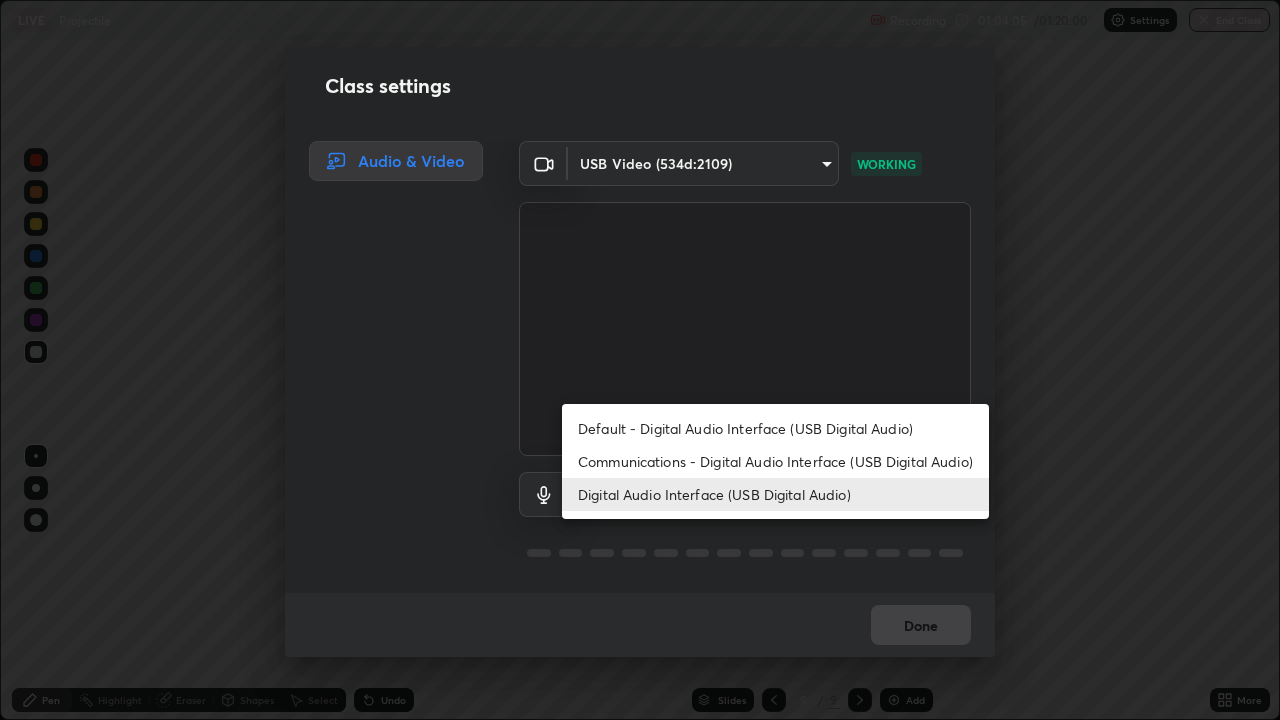 click on "Default - Digital Audio Interface (USB Digital Audio)" at bounding box center (775, 428) 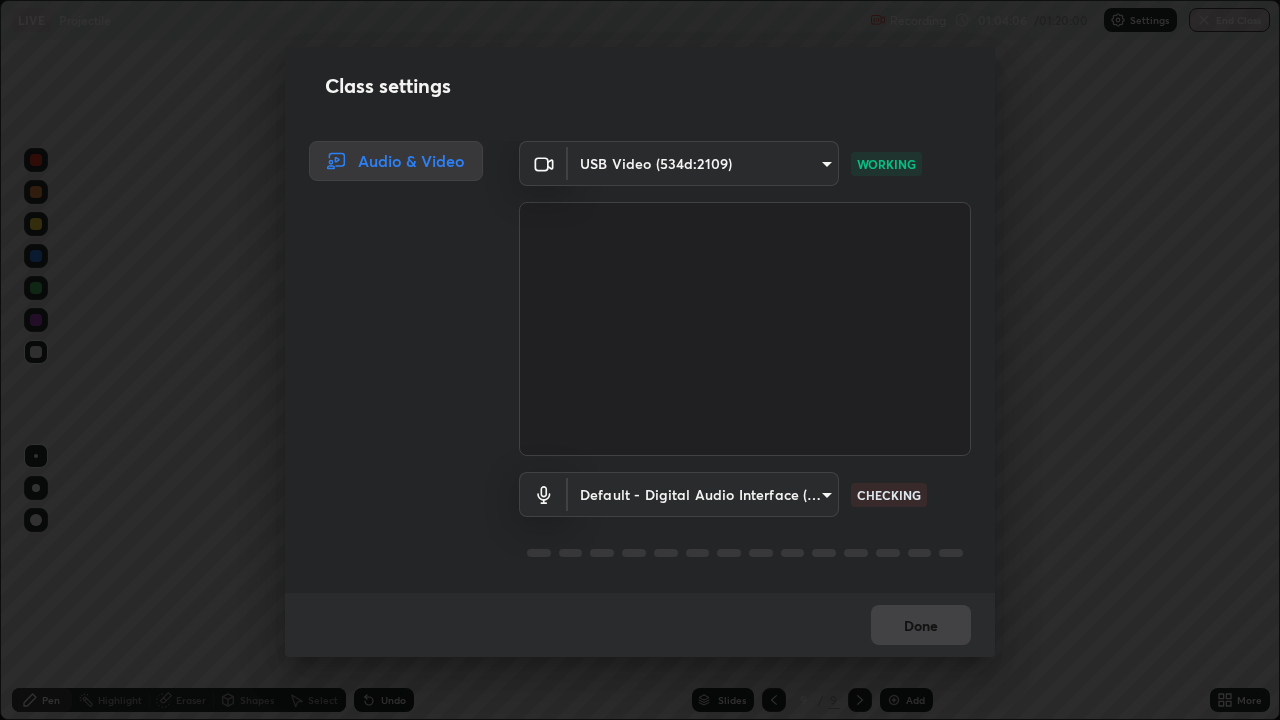 type on "default" 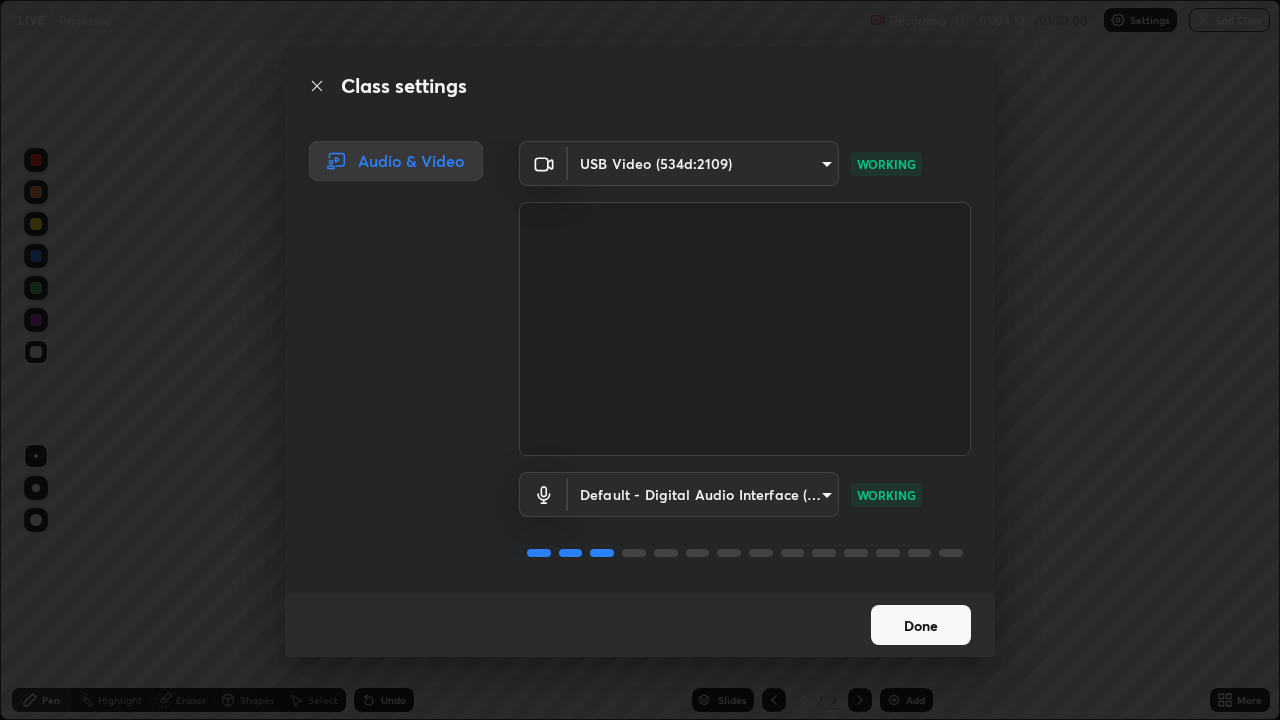 click on "Done" at bounding box center [921, 625] 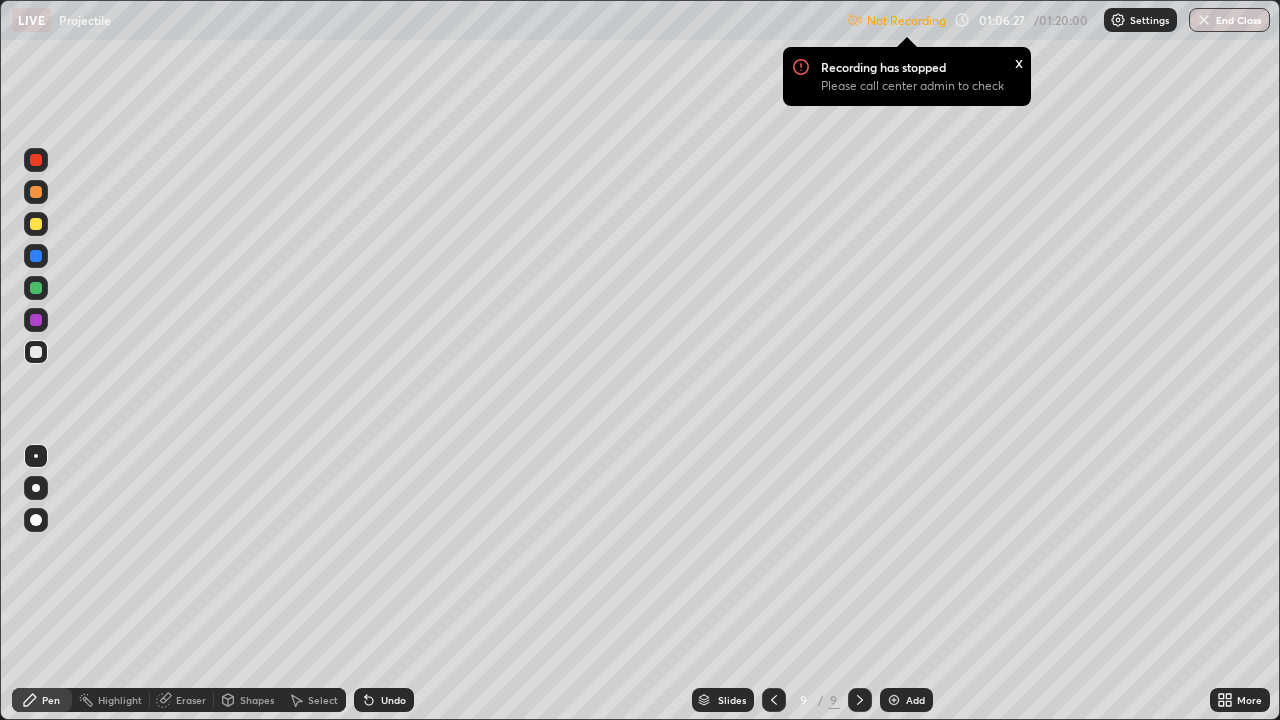 click on "Settings" at bounding box center (1140, 20) 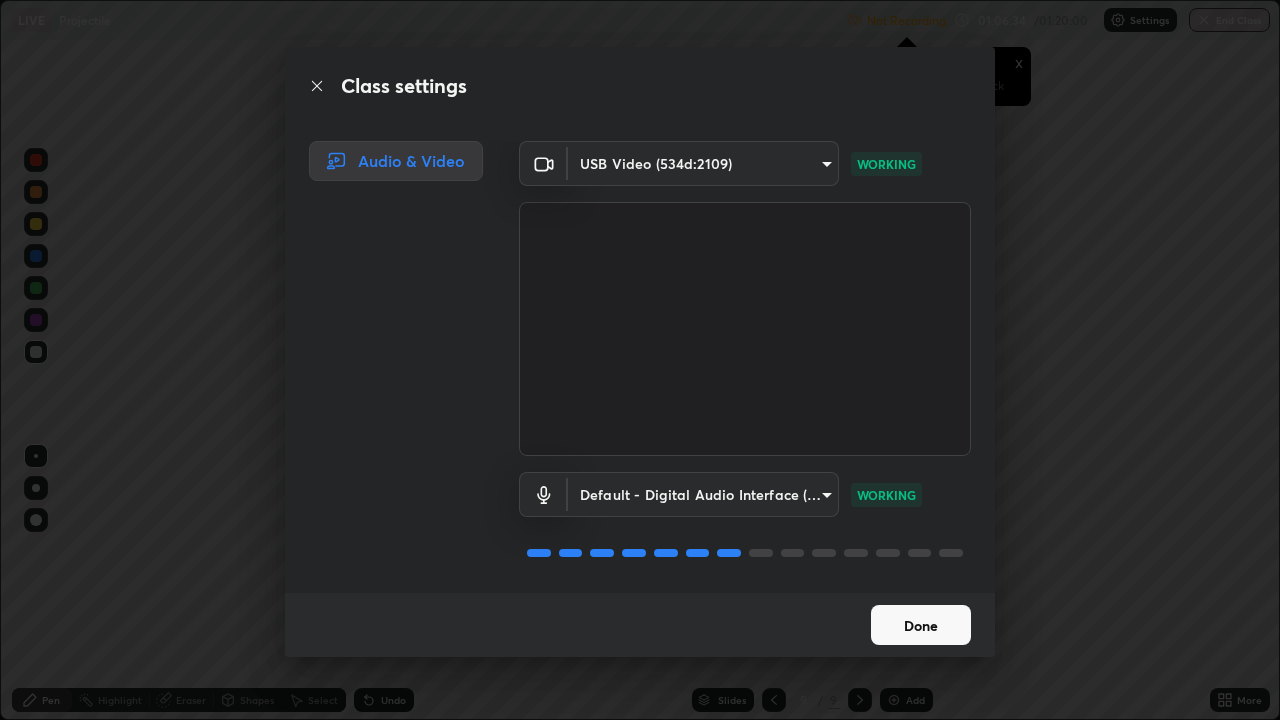 click on "Done" at bounding box center (921, 625) 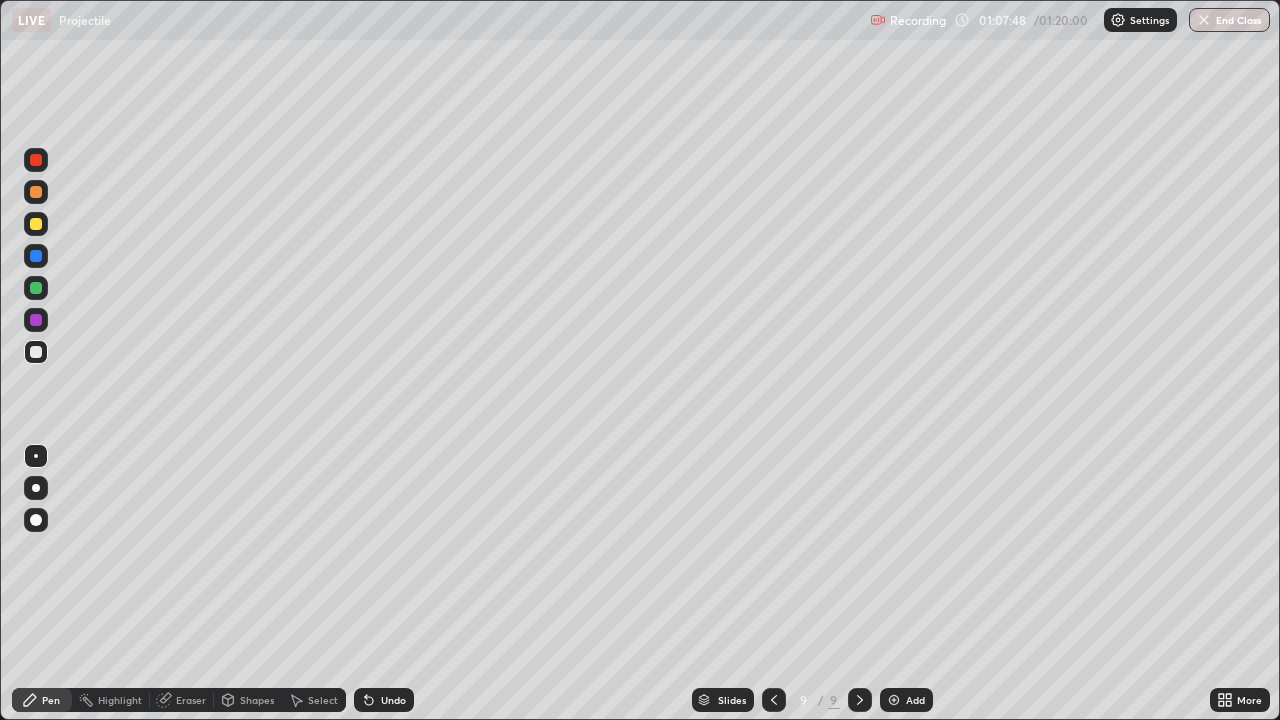 click on "More" at bounding box center [1240, 700] 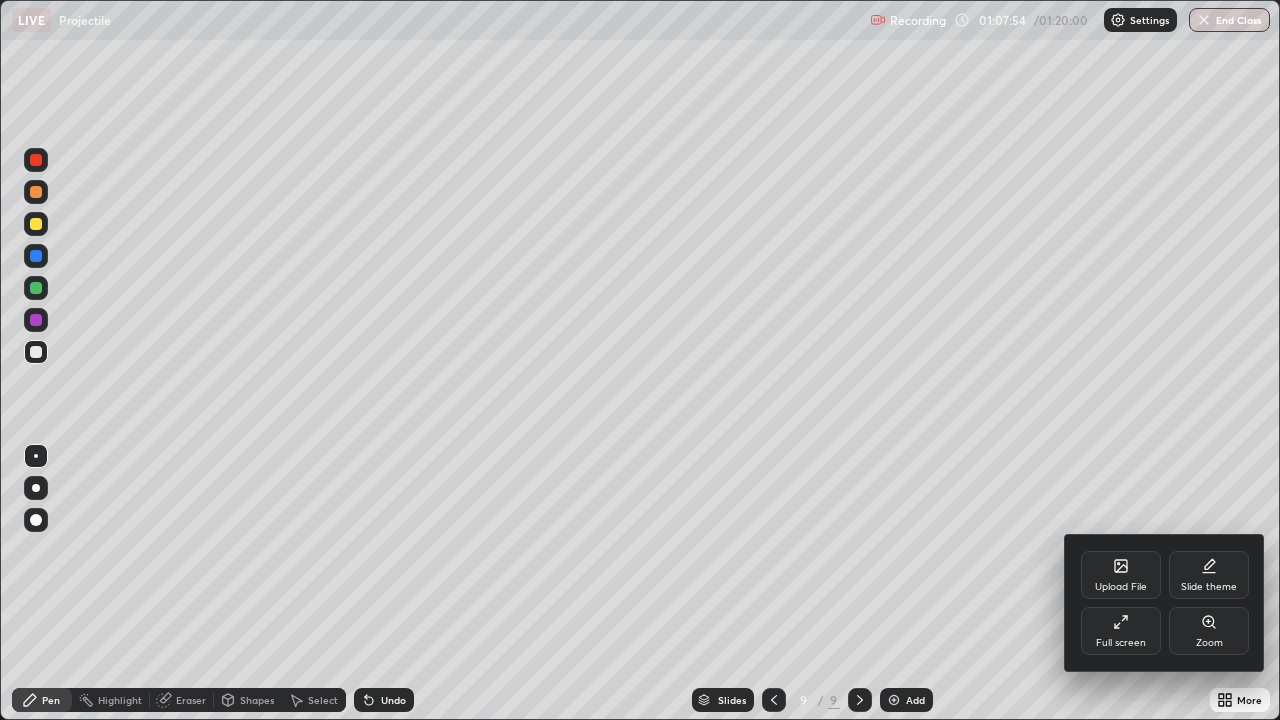 click at bounding box center [640, 360] 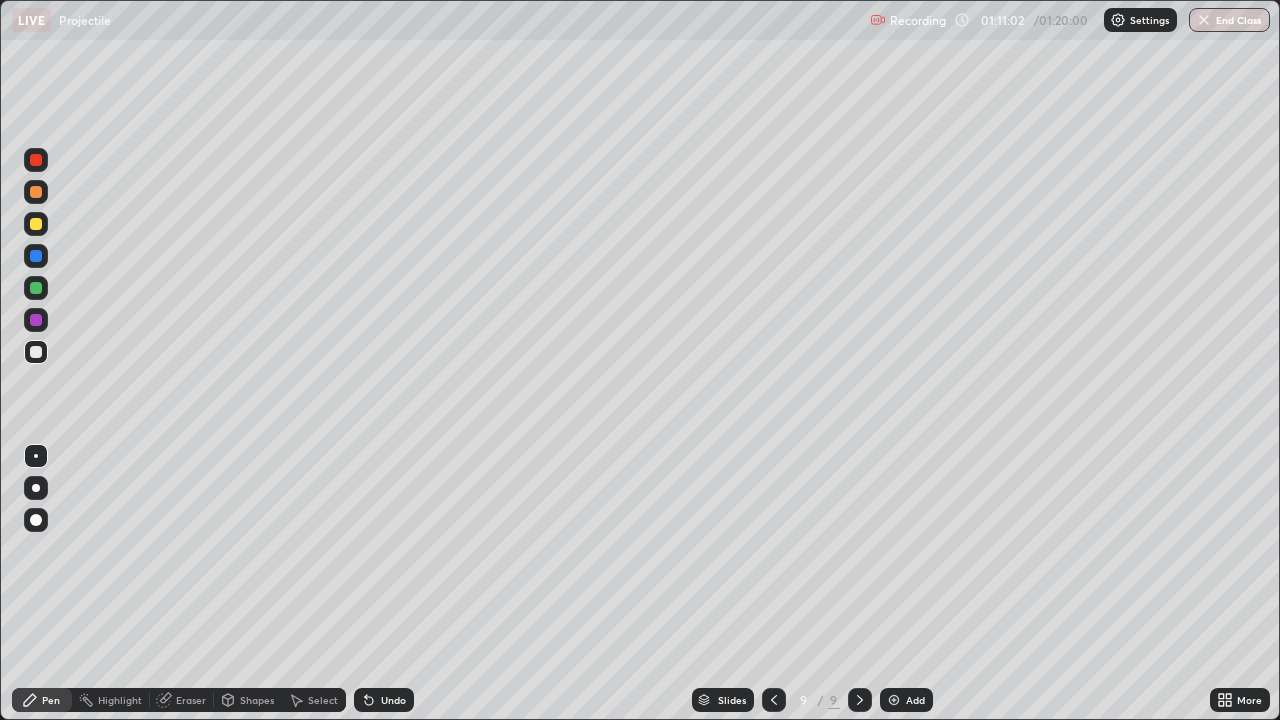 click at bounding box center (894, 700) 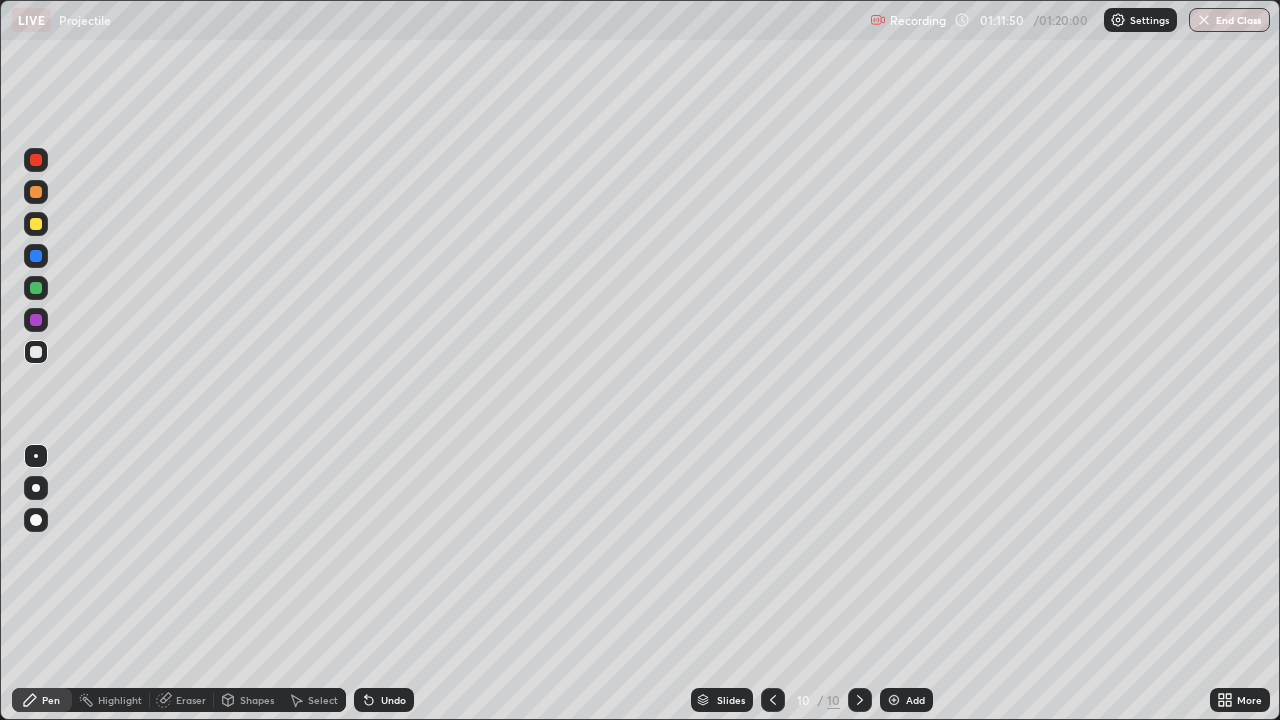 click at bounding box center (36, 288) 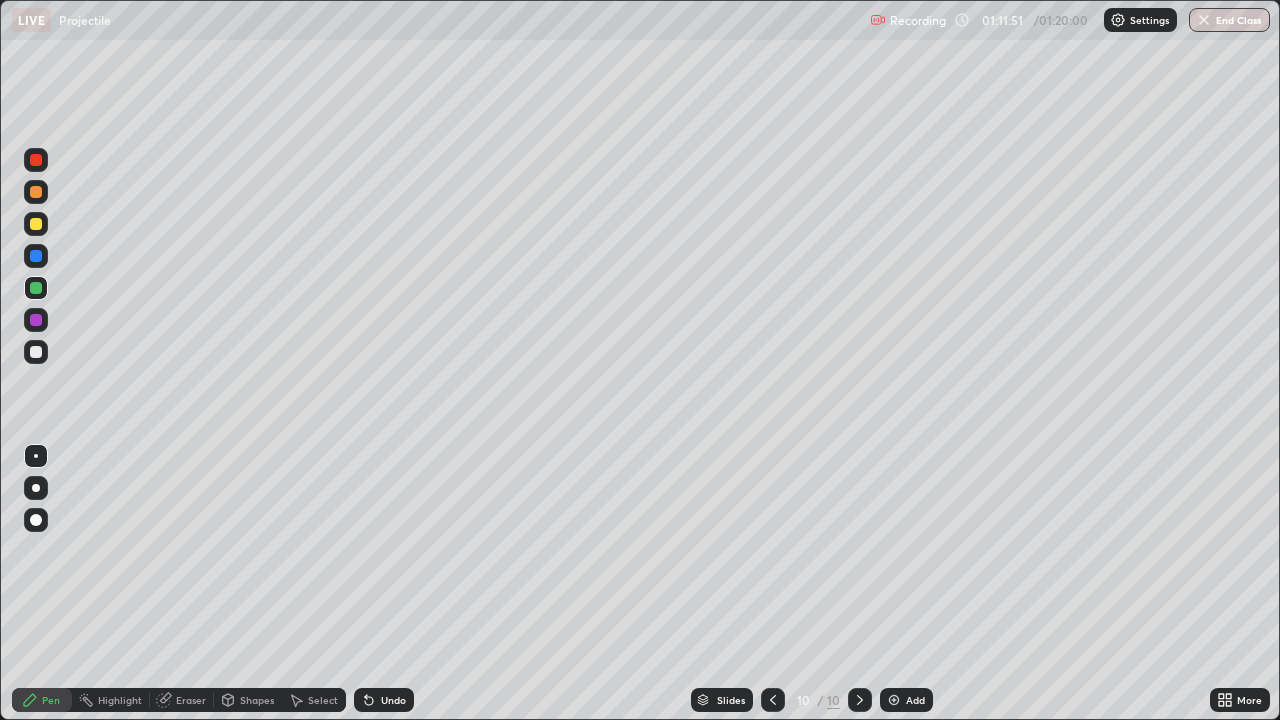 click at bounding box center (36, 520) 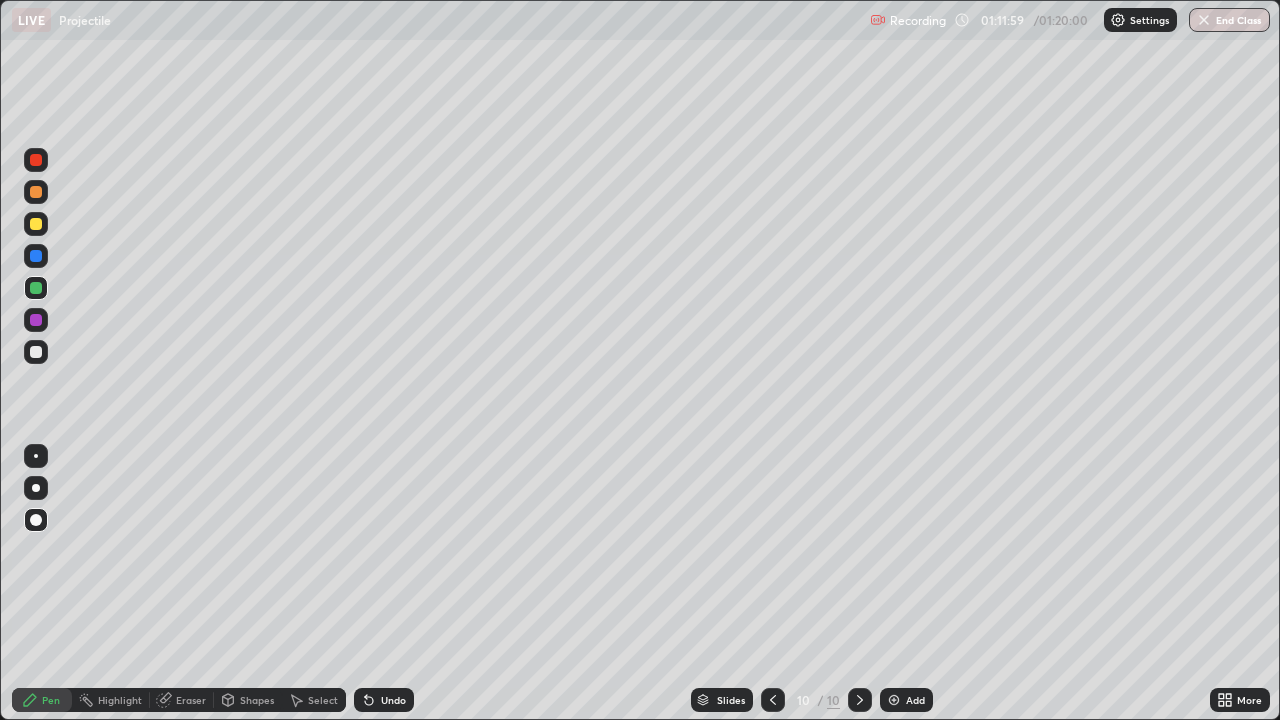 click at bounding box center [36, 456] 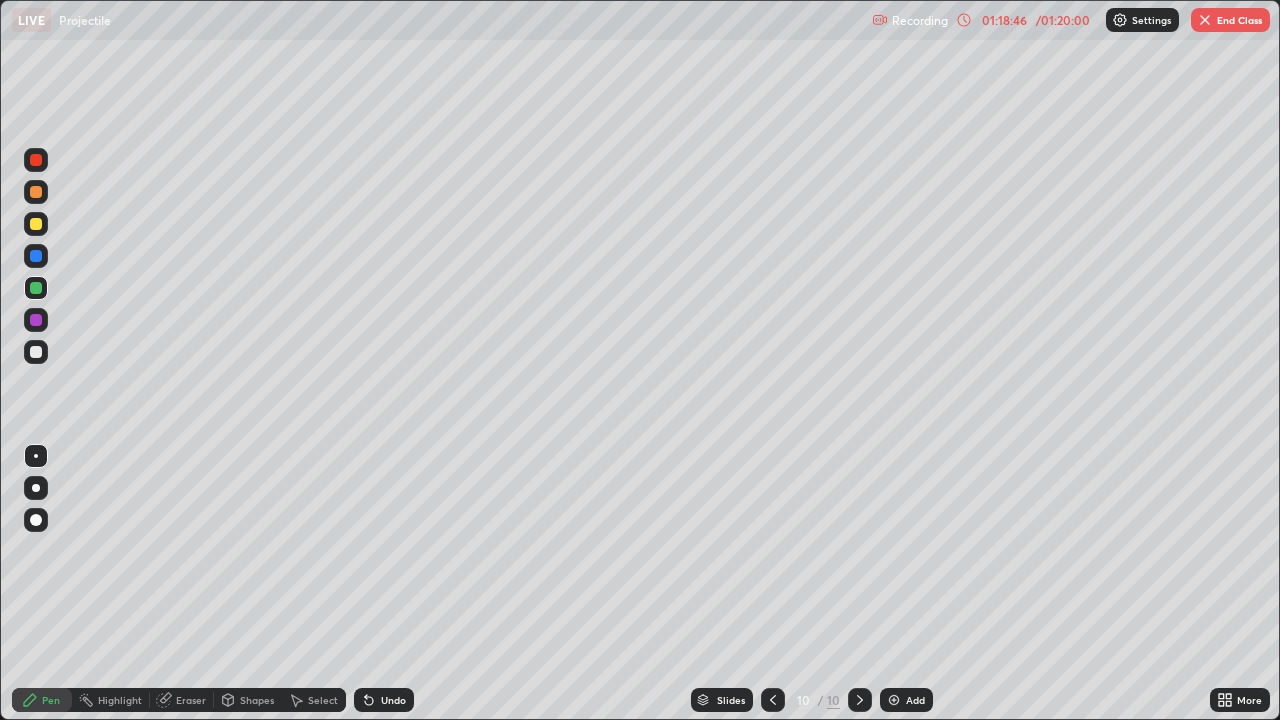click on "End Class" at bounding box center [1230, 20] 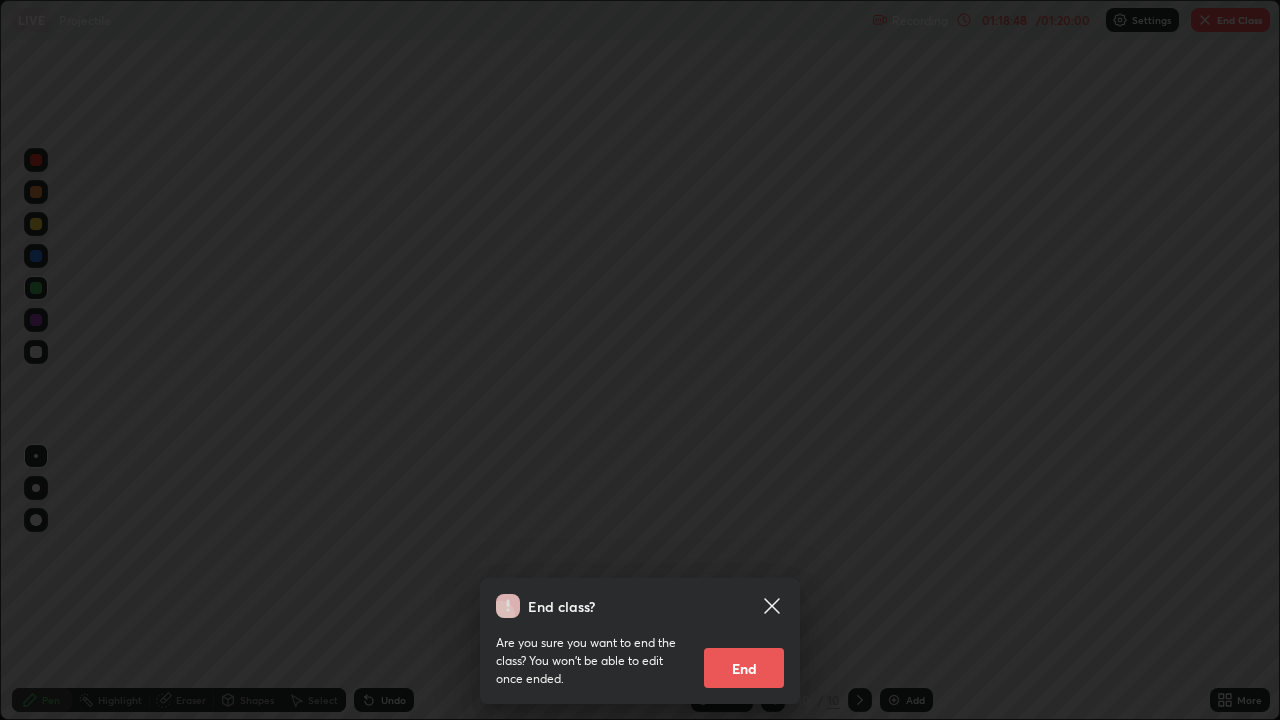 click on "End" at bounding box center (744, 668) 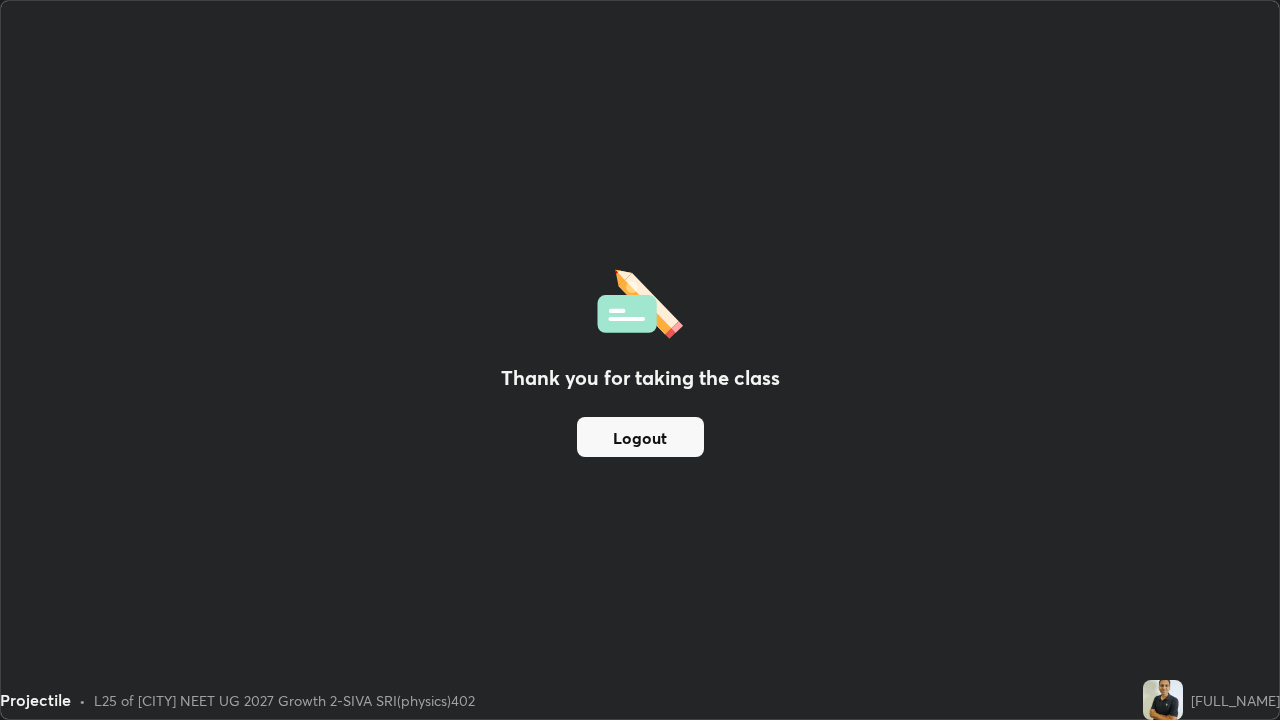 click on "Logout" at bounding box center [640, 437] 